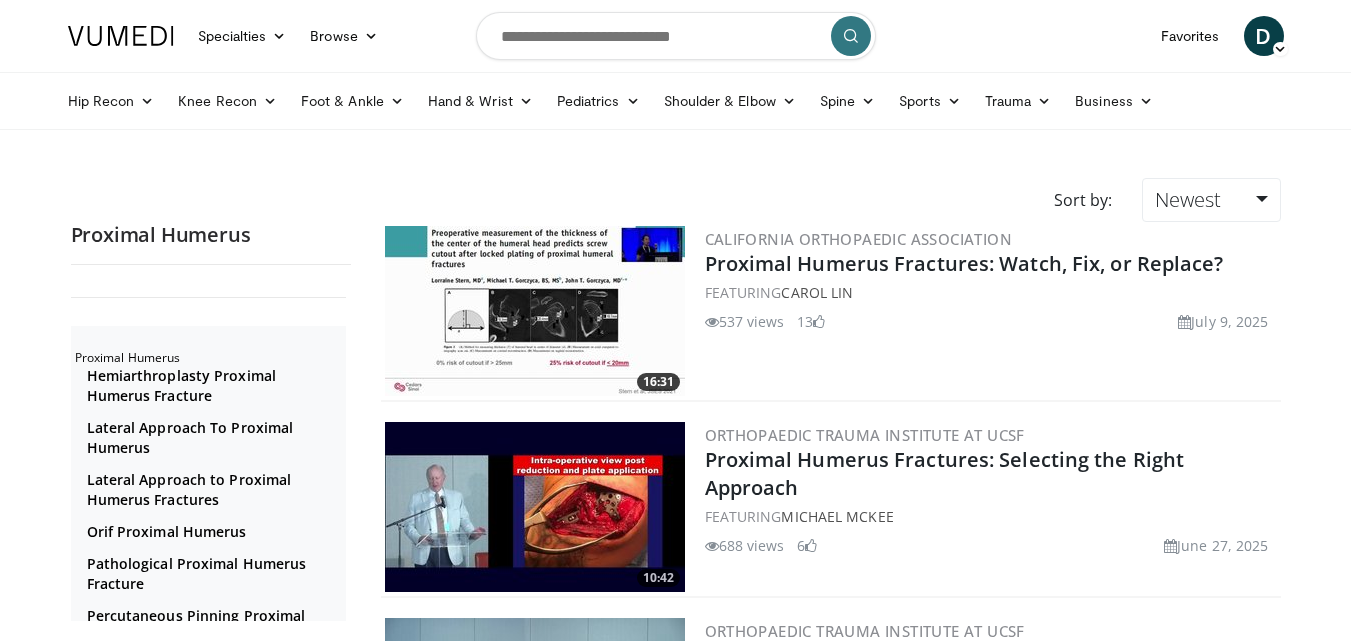 scroll, scrollTop: 0, scrollLeft: 0, axis: both 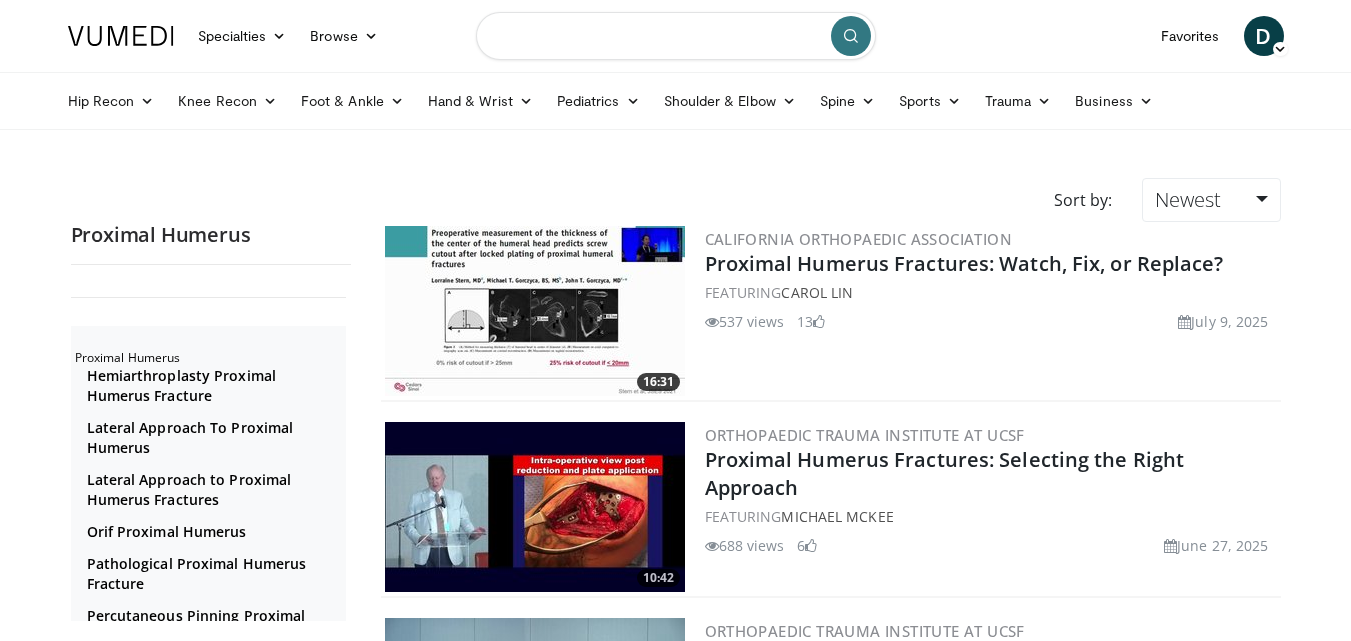 drag, startPoint x: 0, startPoint y: 0, endPoint x: 644, endPoint y: 38, distance: 645.1201 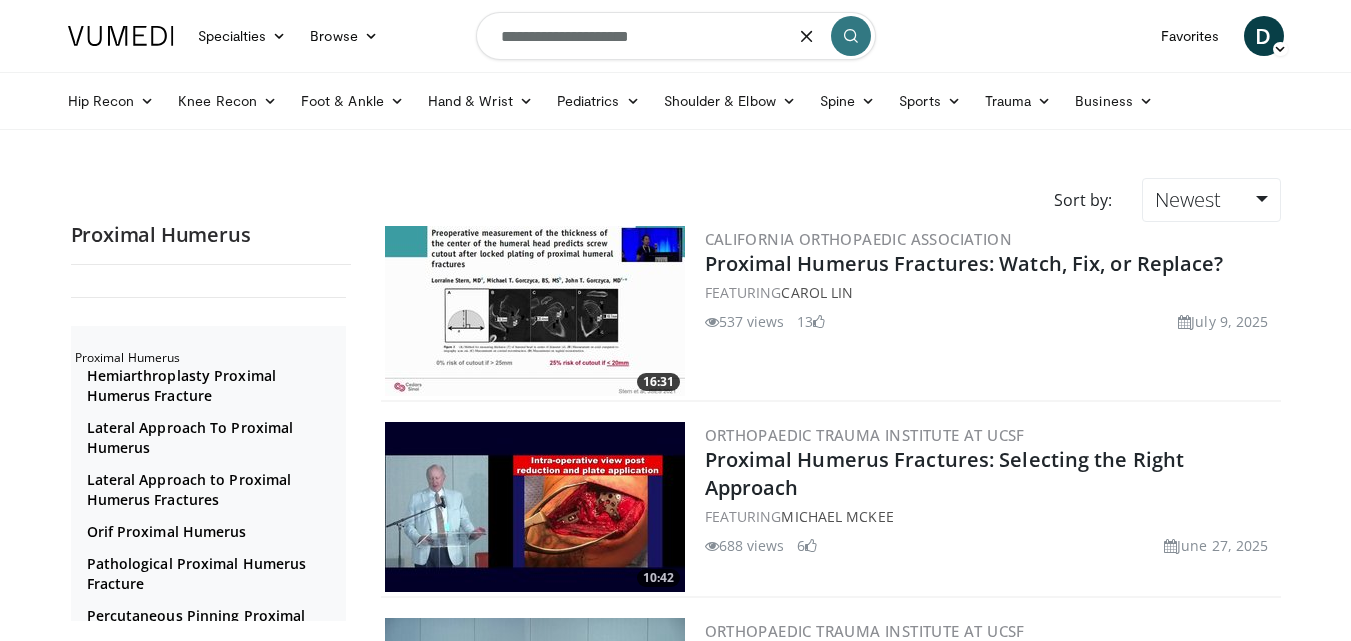 type on "**********" 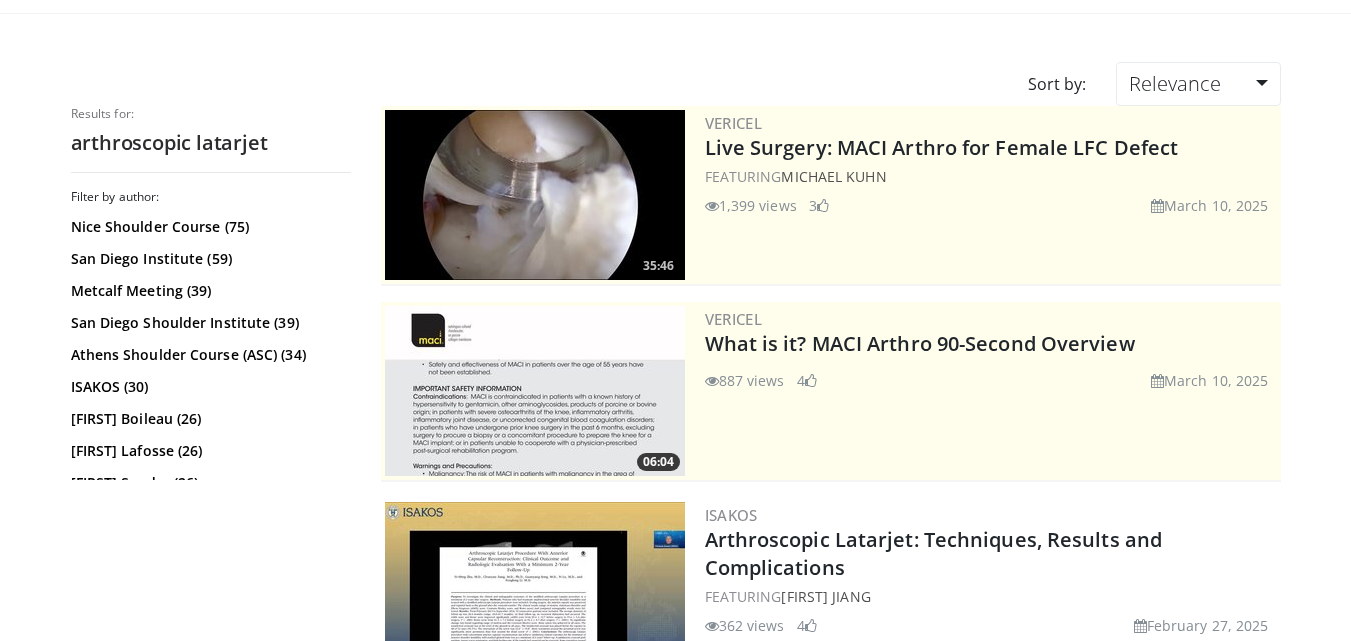 scroll, scrollTop: 0, scrollLeft: 0, axis: both 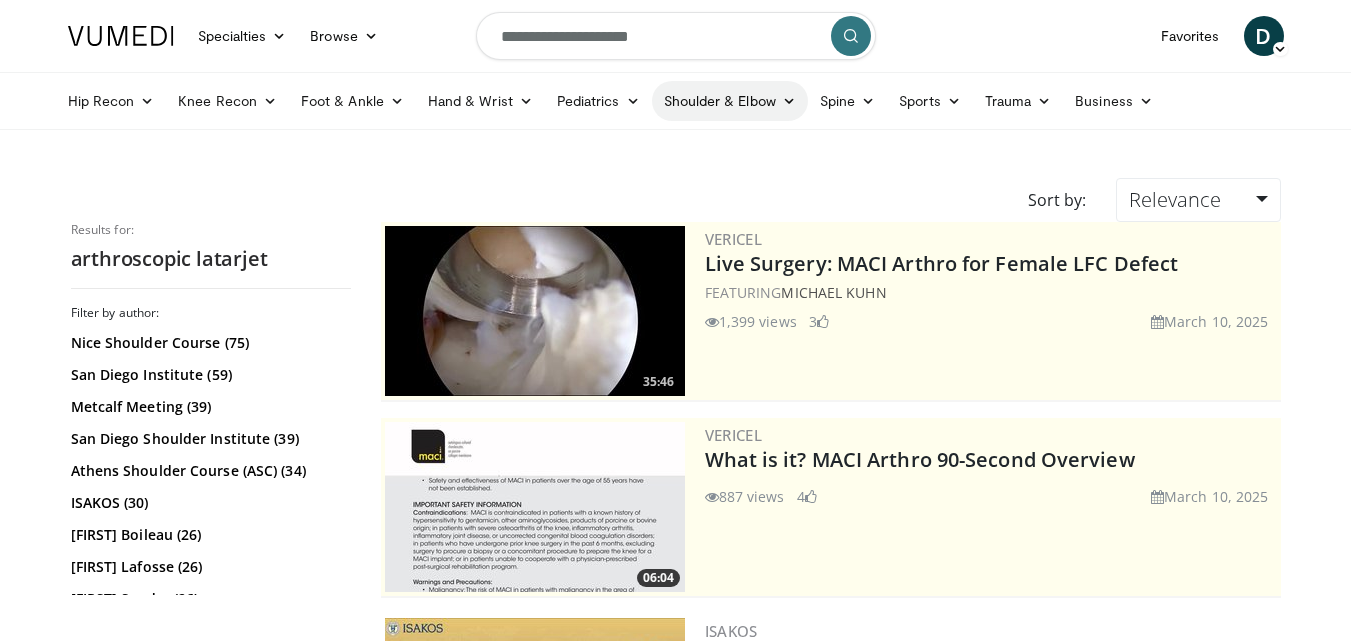 click on "Shoulder & Elbow" at bounding box center [730, 101] 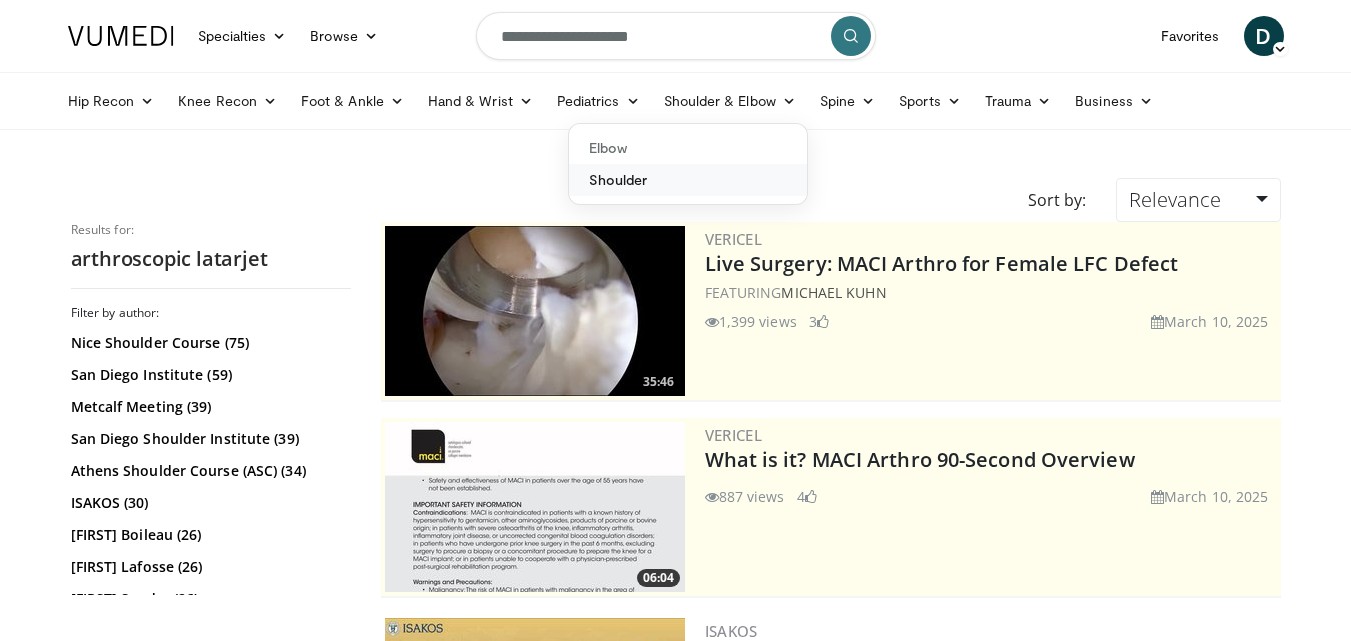 click on "Shoulder" at bounding box center [688, 180] 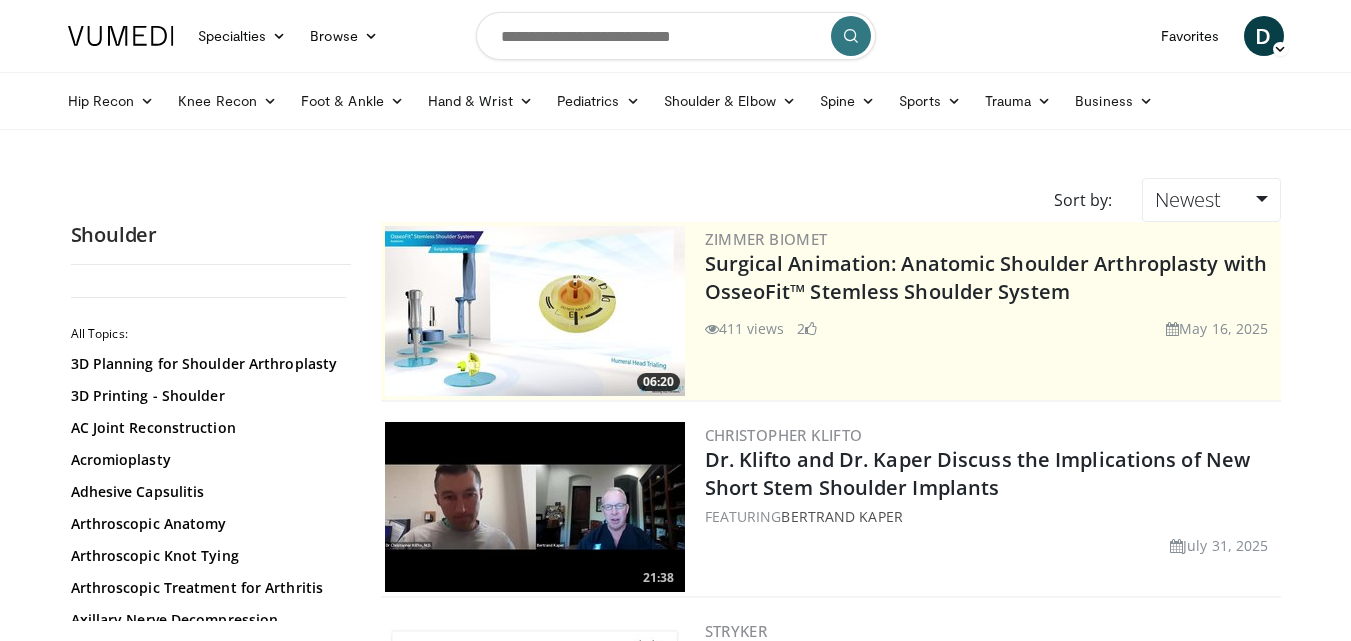 scroll, scrollTop: 0, scrollLeft: 0, axis: both 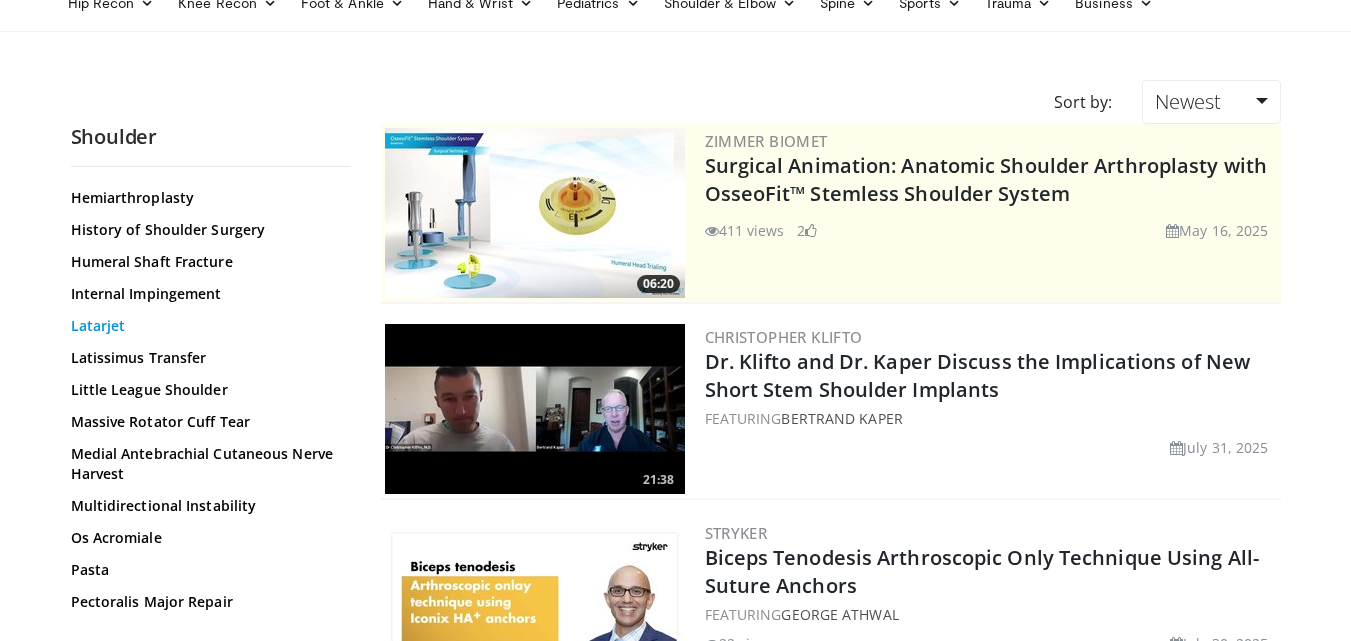 click on "Latarjet" at bounding box center [206, 326] 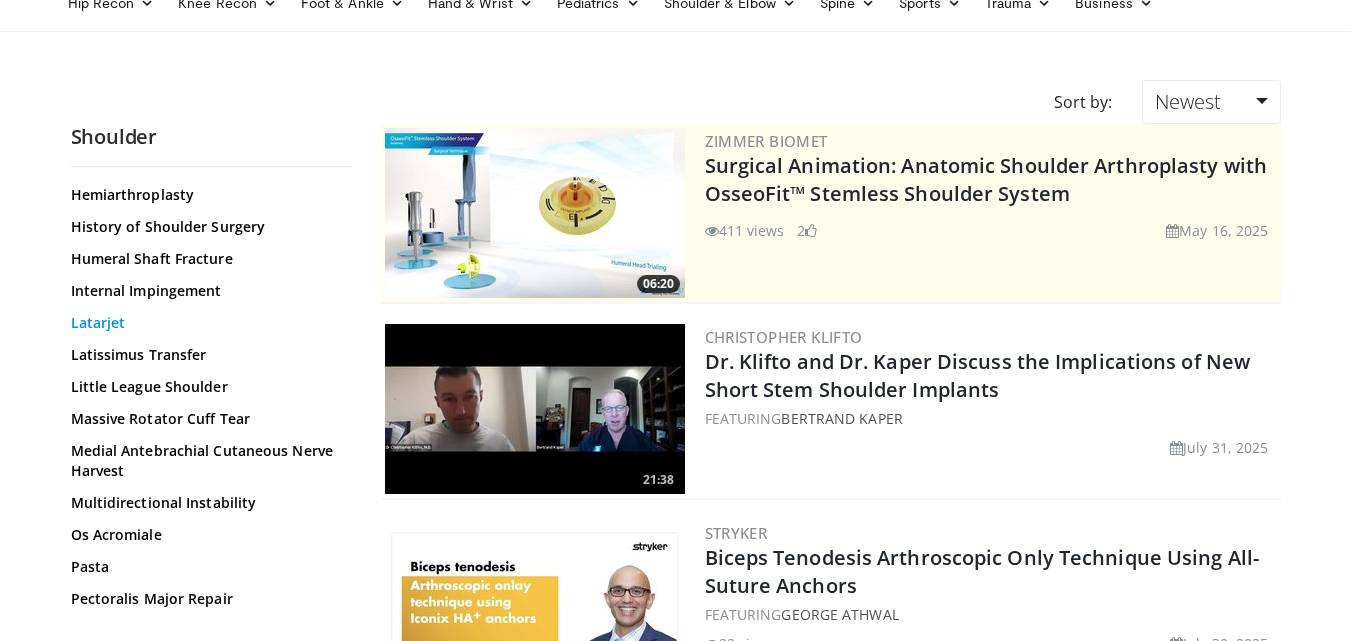 scroll, scrollTop: 1096, scrollLeft: 0, axis: vertical 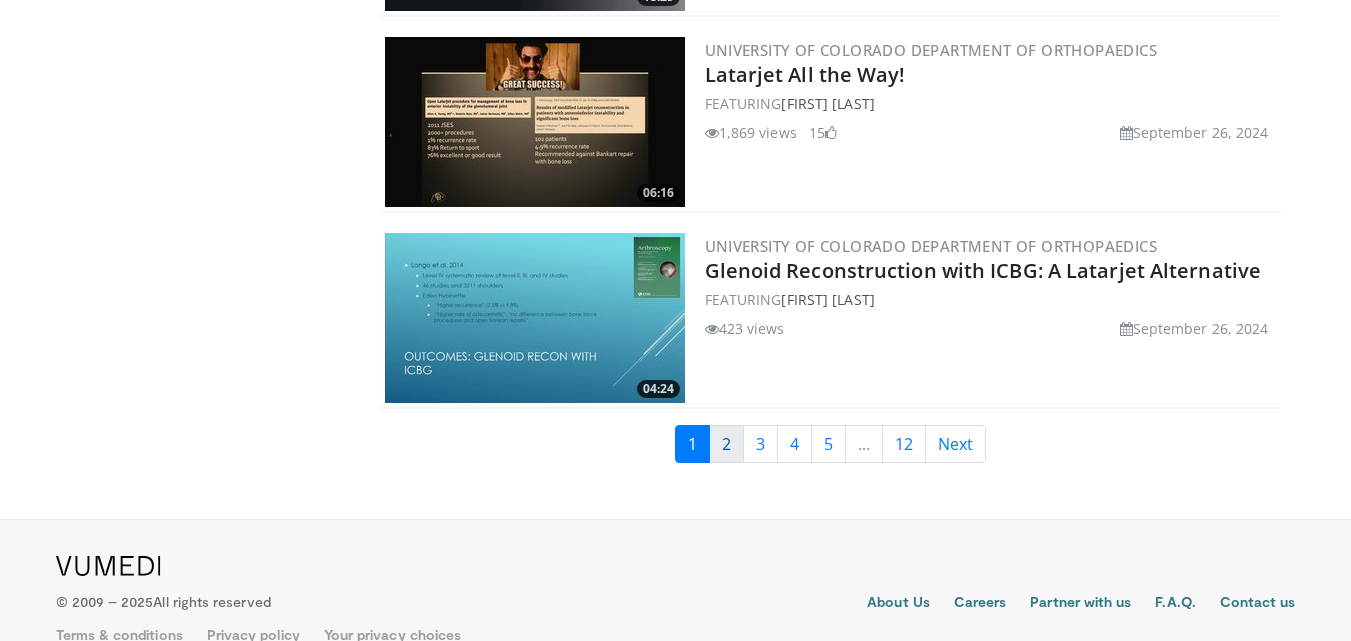 click on "2" at bounding box center [726, 444] 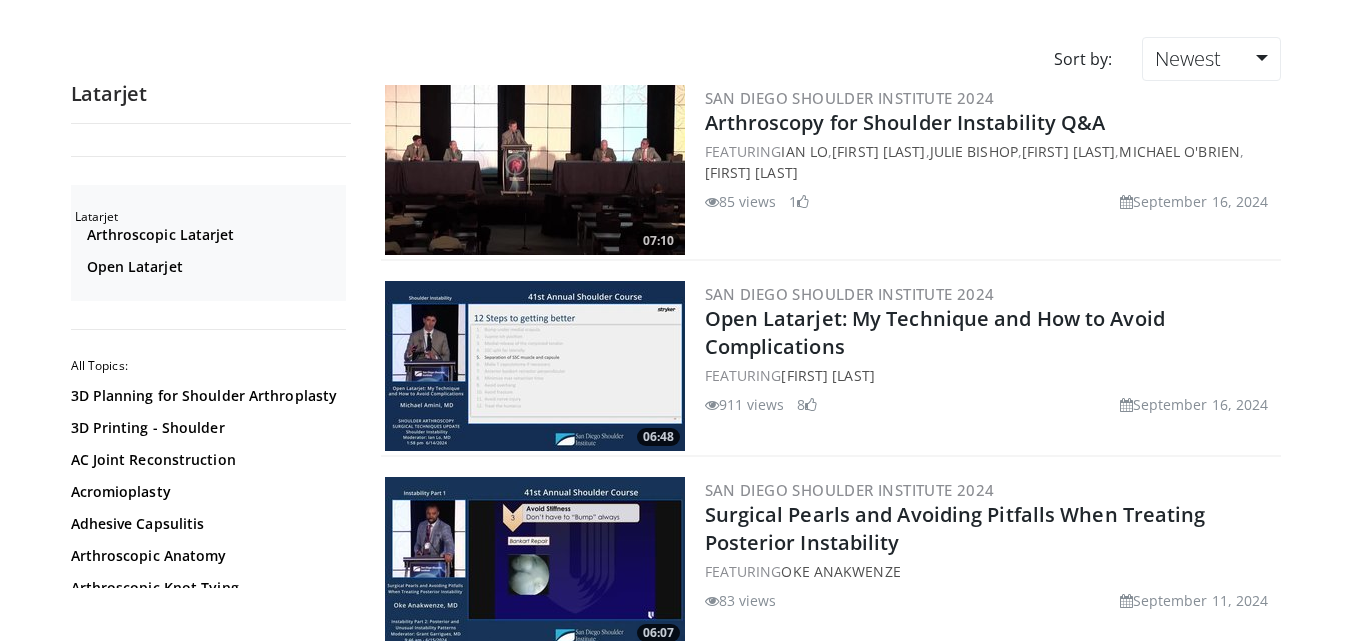 scroll, scrollTop: 0, scrollLeft: 0, axis: both 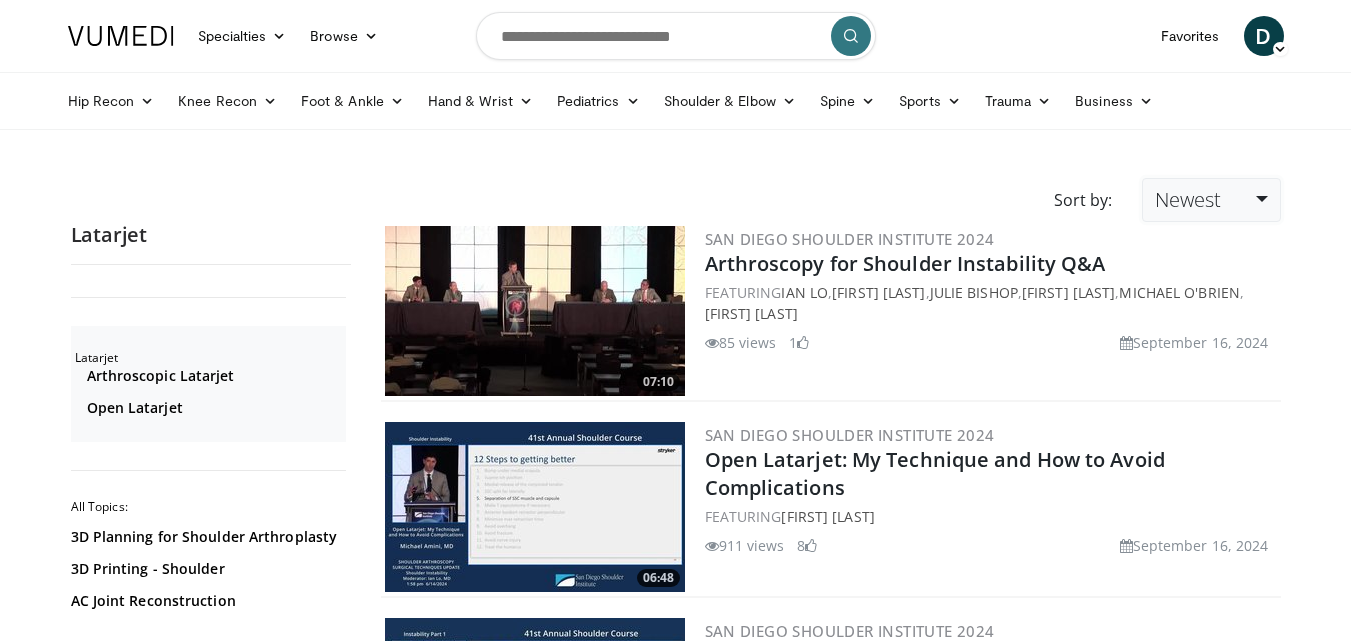 click on "Newest" at bounding box center (1211, 200) 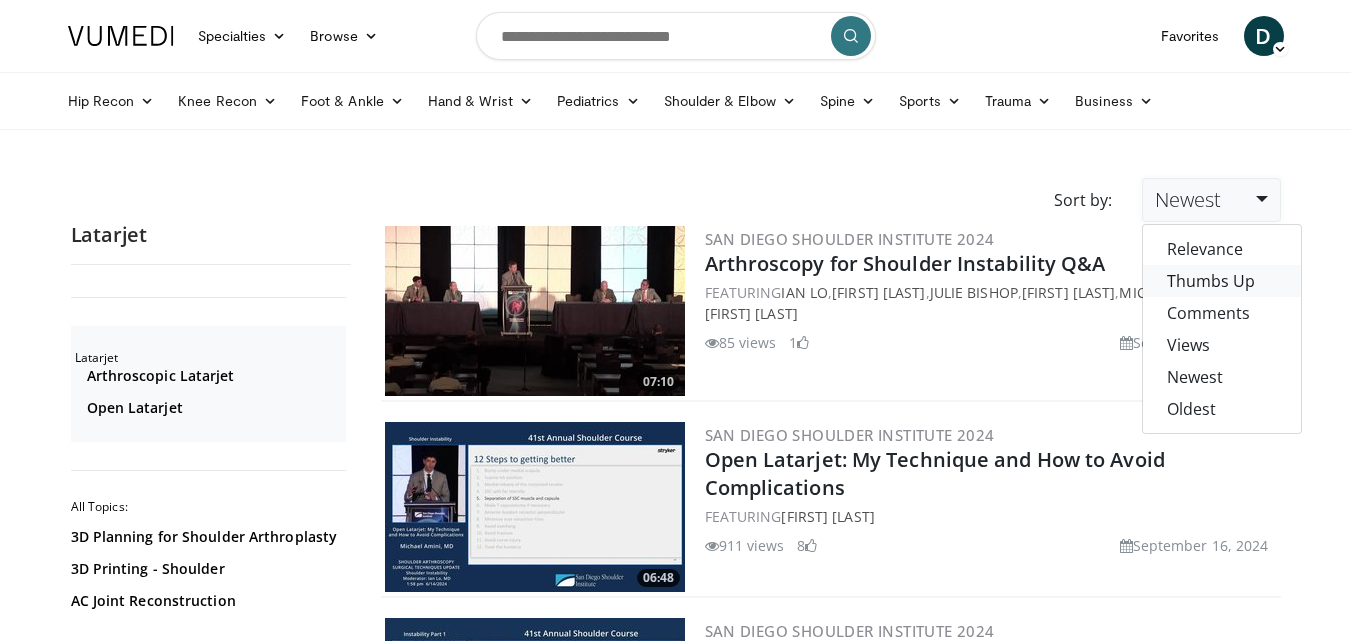 click on "Thumbs Up" at bounding box center (1222, 281) 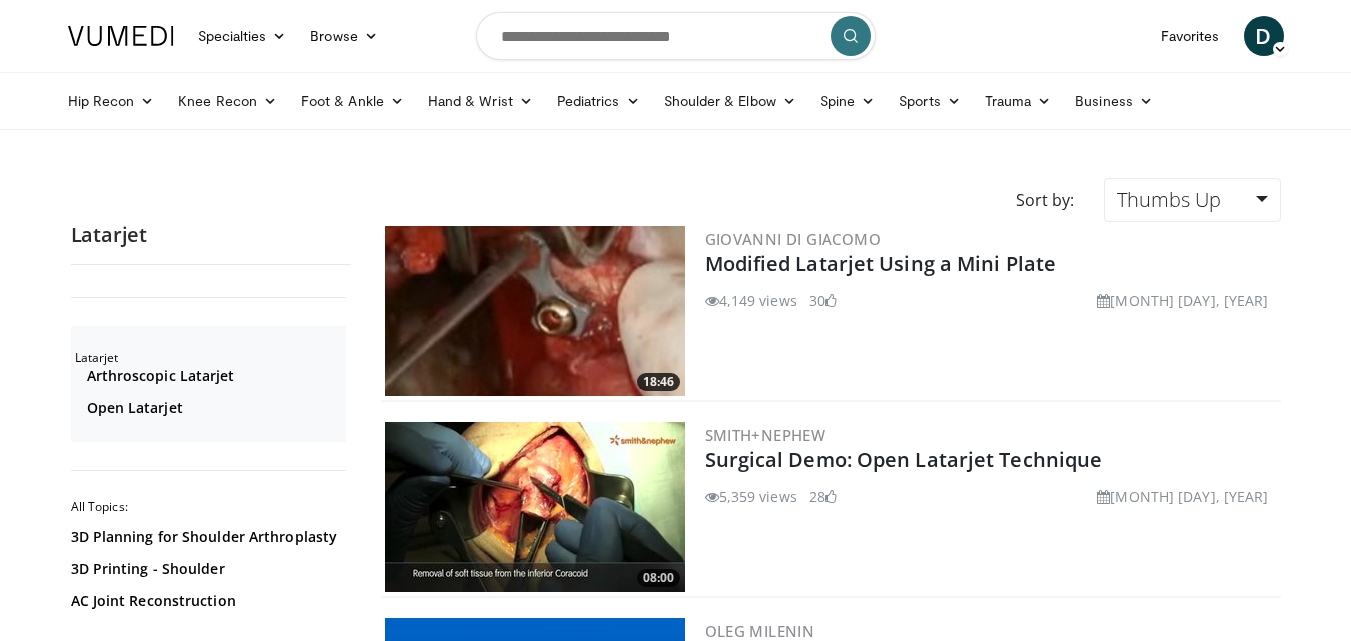 scroll, scrollTop: 0, scrollLeft: 0, axis: both 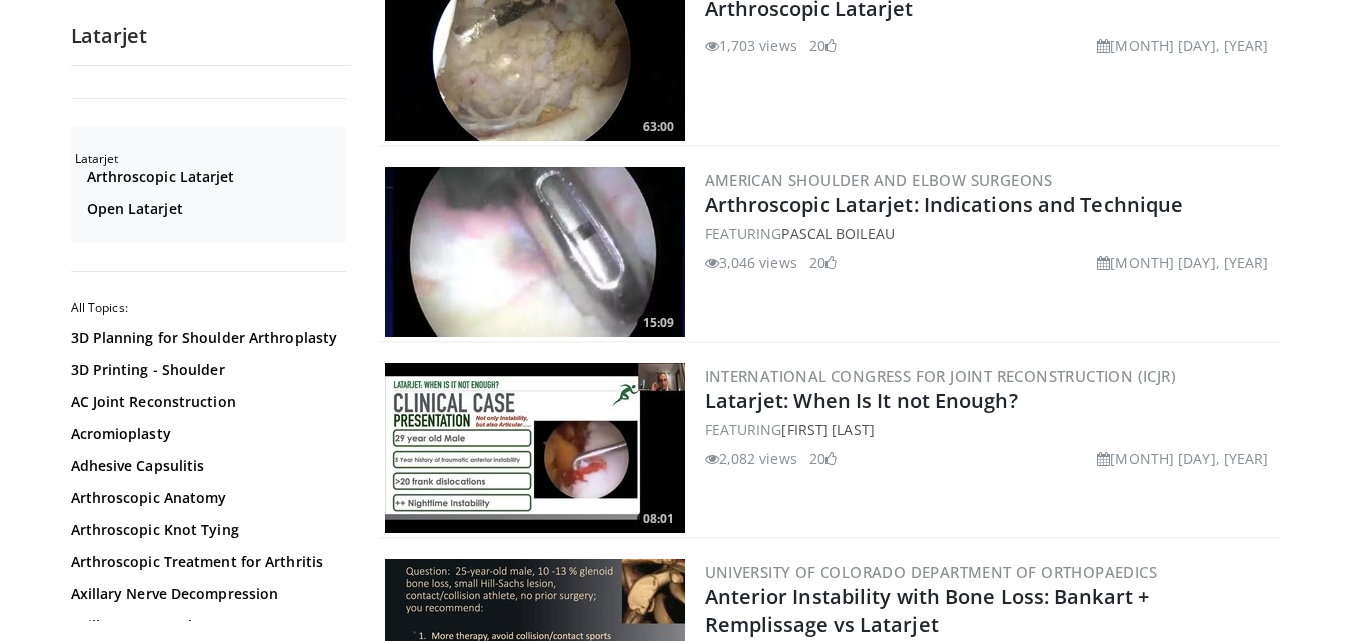 drag, startPoint x: 920, startPoint y: 209, endPoint x: 830, endPoint y: 307, distance: 133.05638 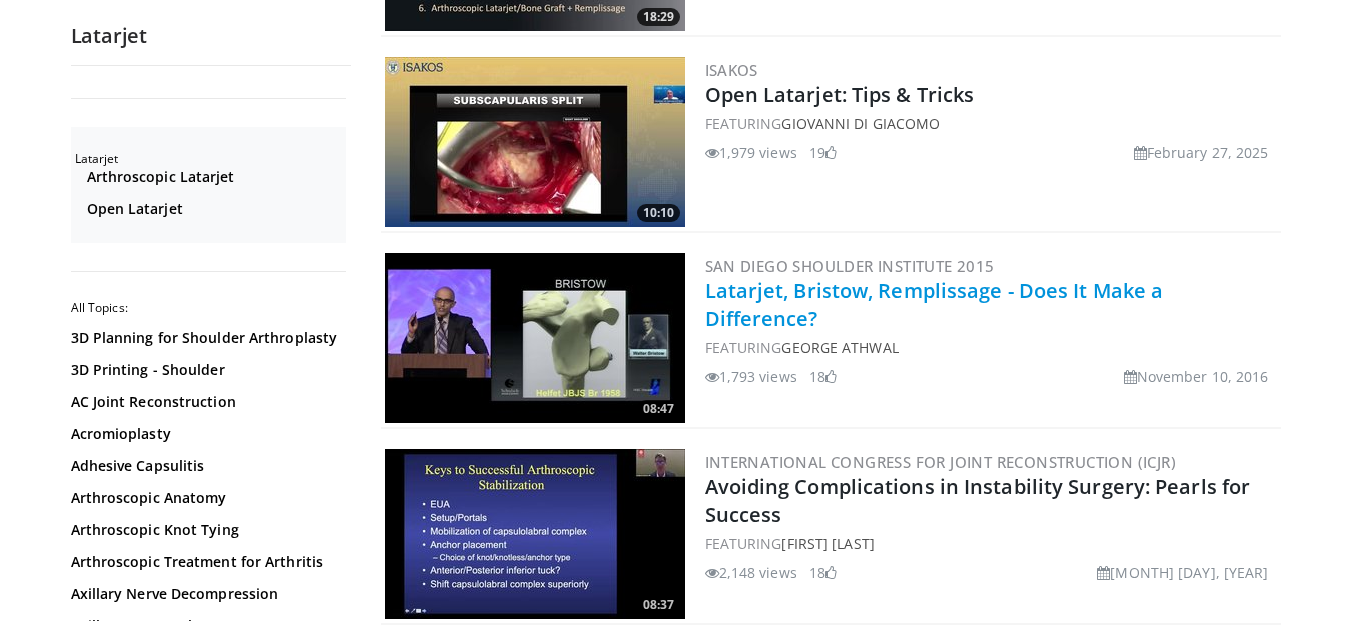 scroll, scrollTop: 4286, scrollLeft: 0, axis: vertical 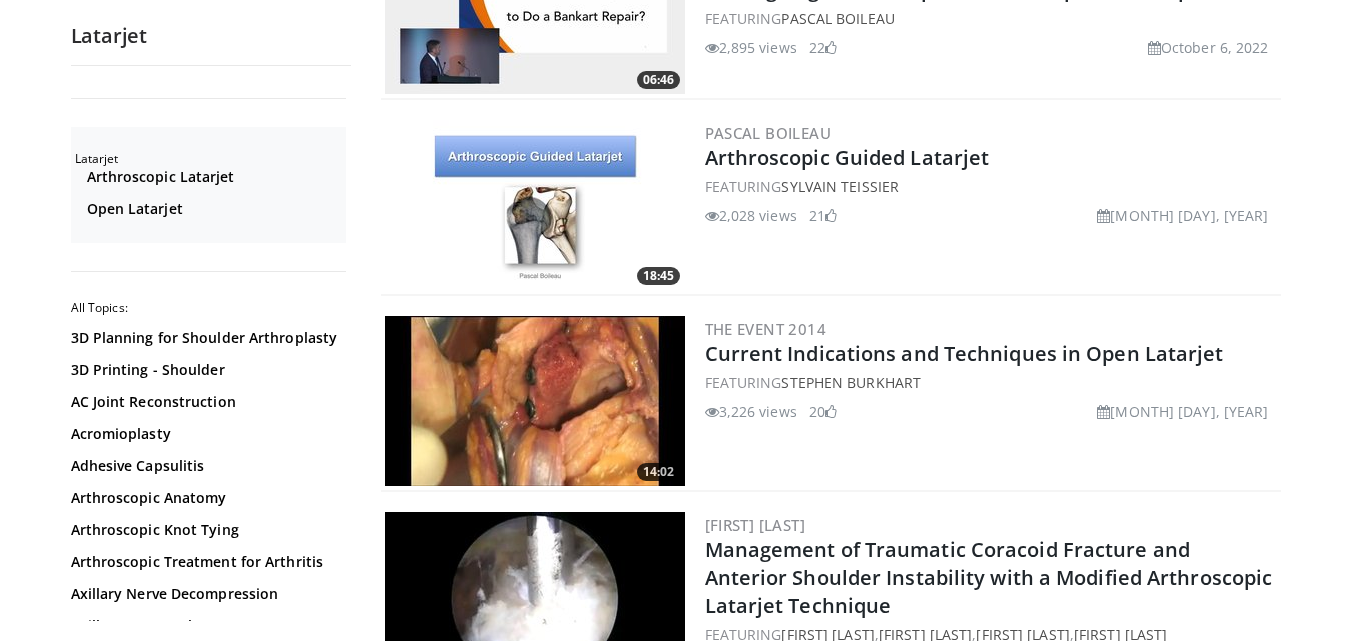 drag, startPoint x: 787, startPoint y: 378, endPoint x: 742, endPoint y: 476, distance: 107.837845 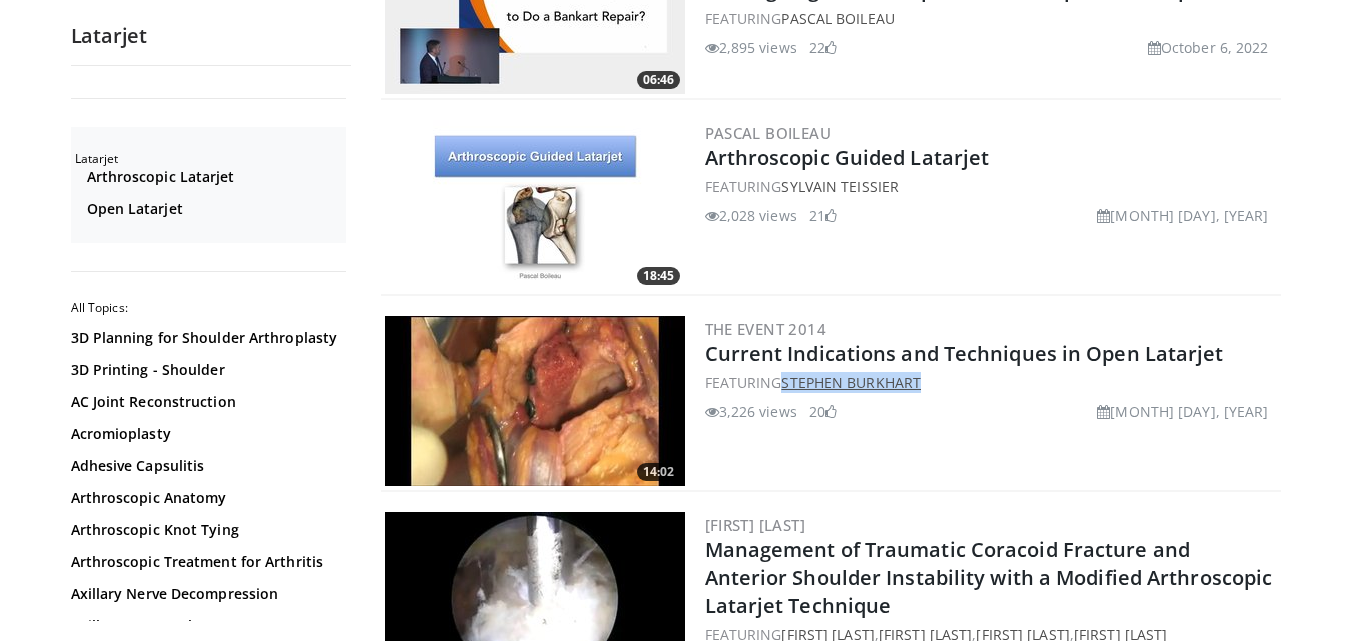drag, startPoint x: 945, startPoint y: 381, endPoint x: 786, endPoint y: 387, distance: 159.11317 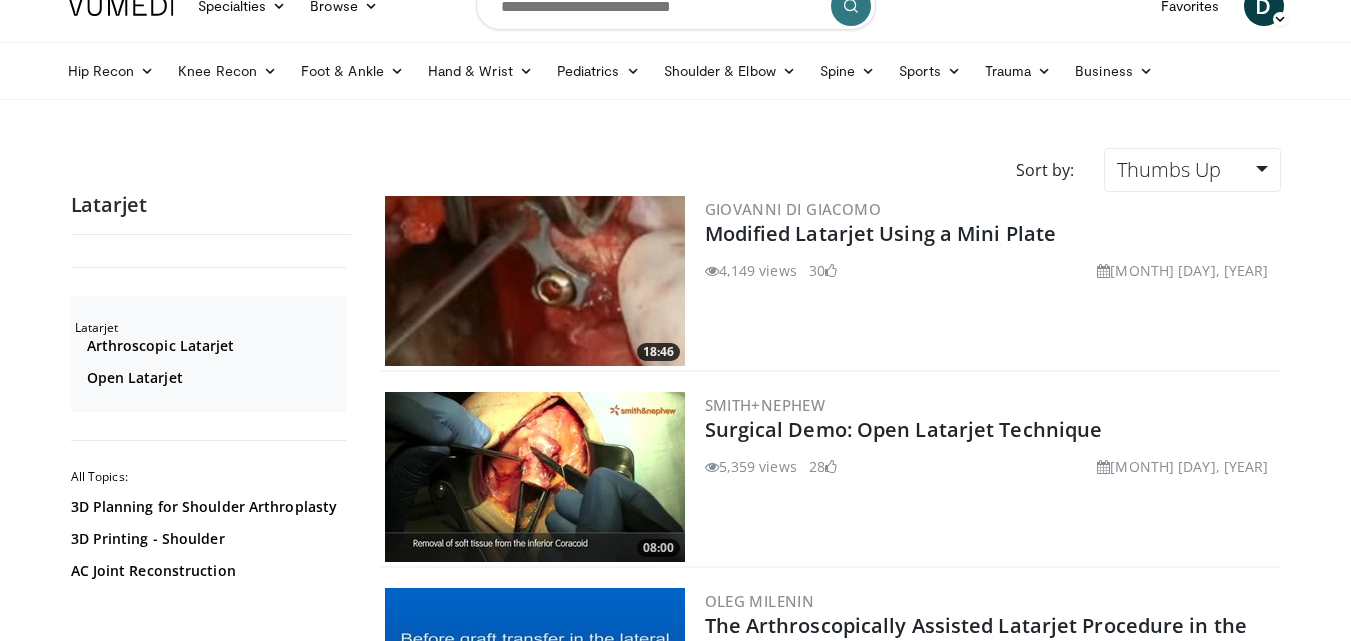 scroll, scrollTop: 0, scrollLeft: 0, axis: both 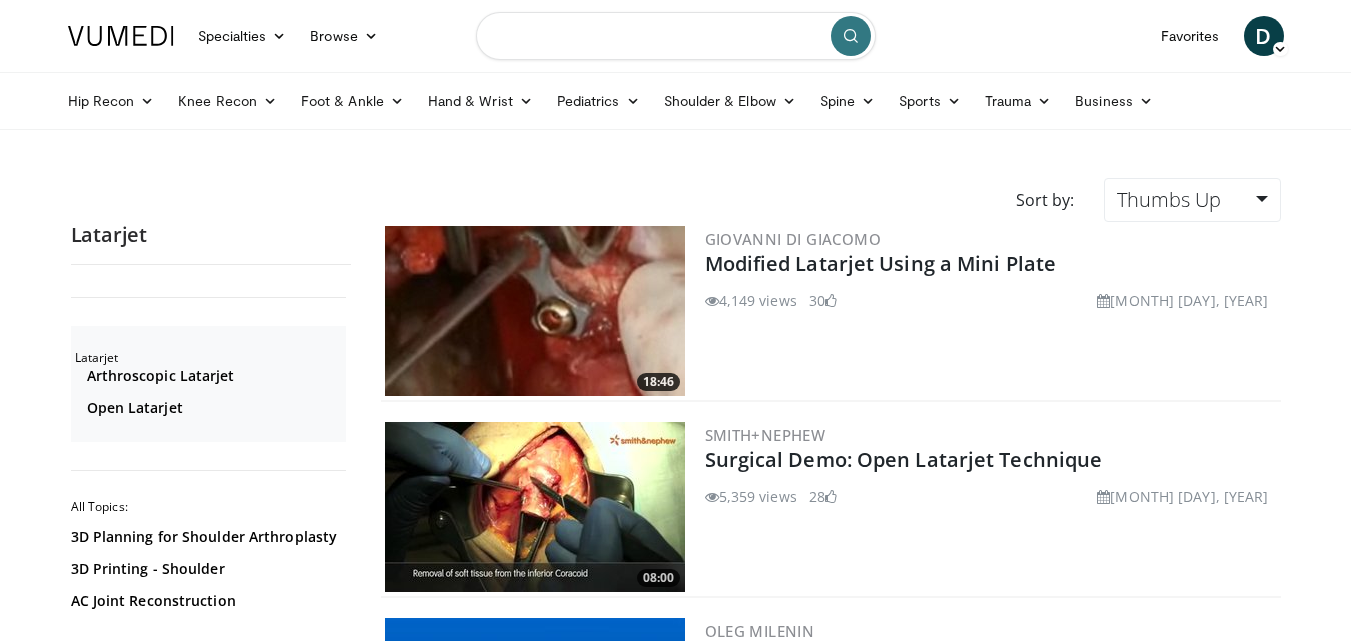 click at bounding box center [676, 36] 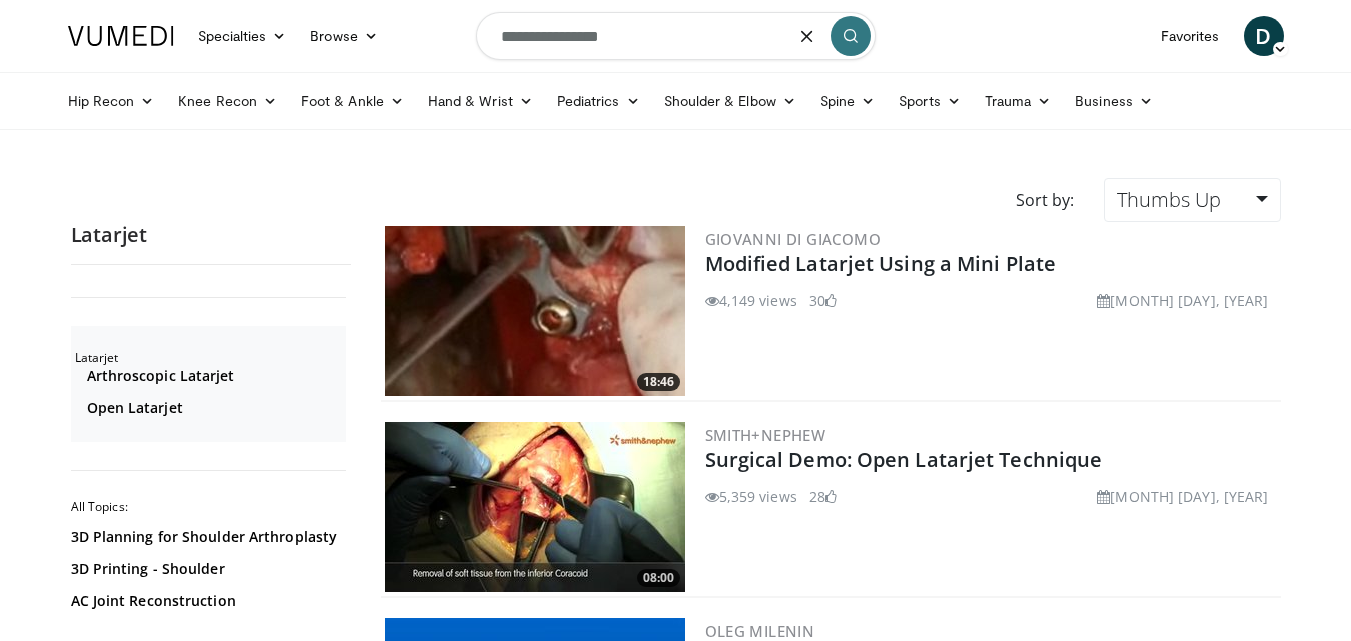 type on "**********" 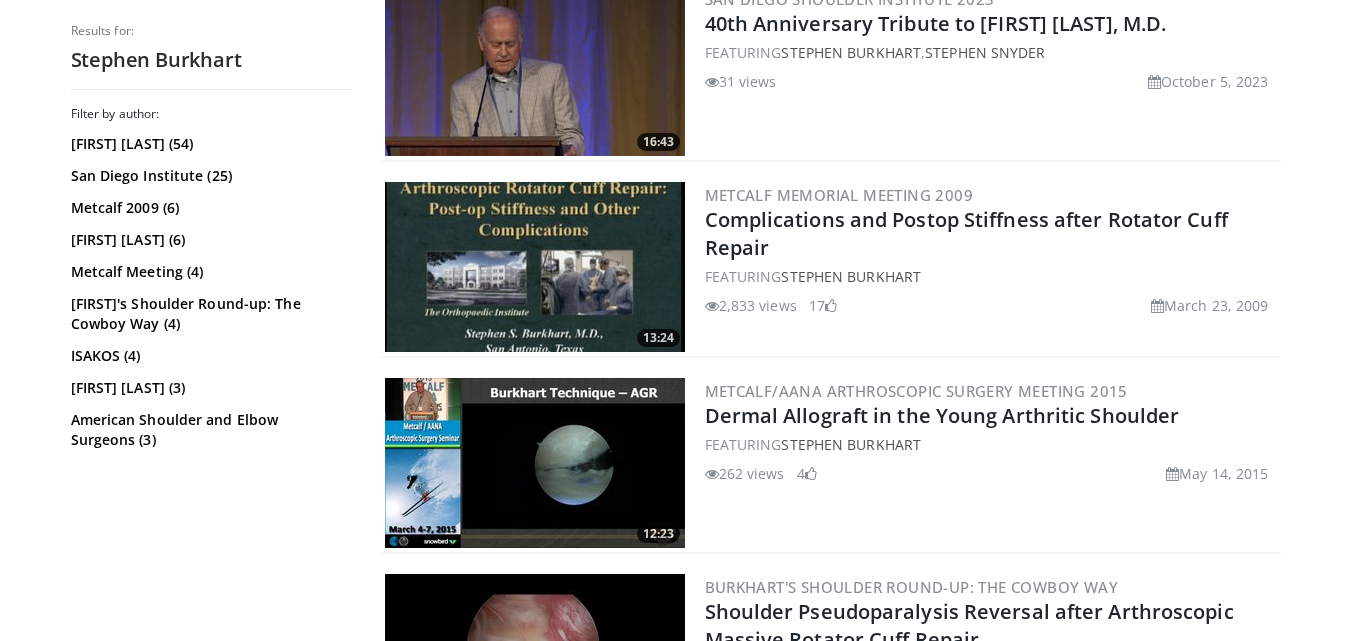 scroll, scrollTop: 2397, scrollLeft: 0, axis: vertical 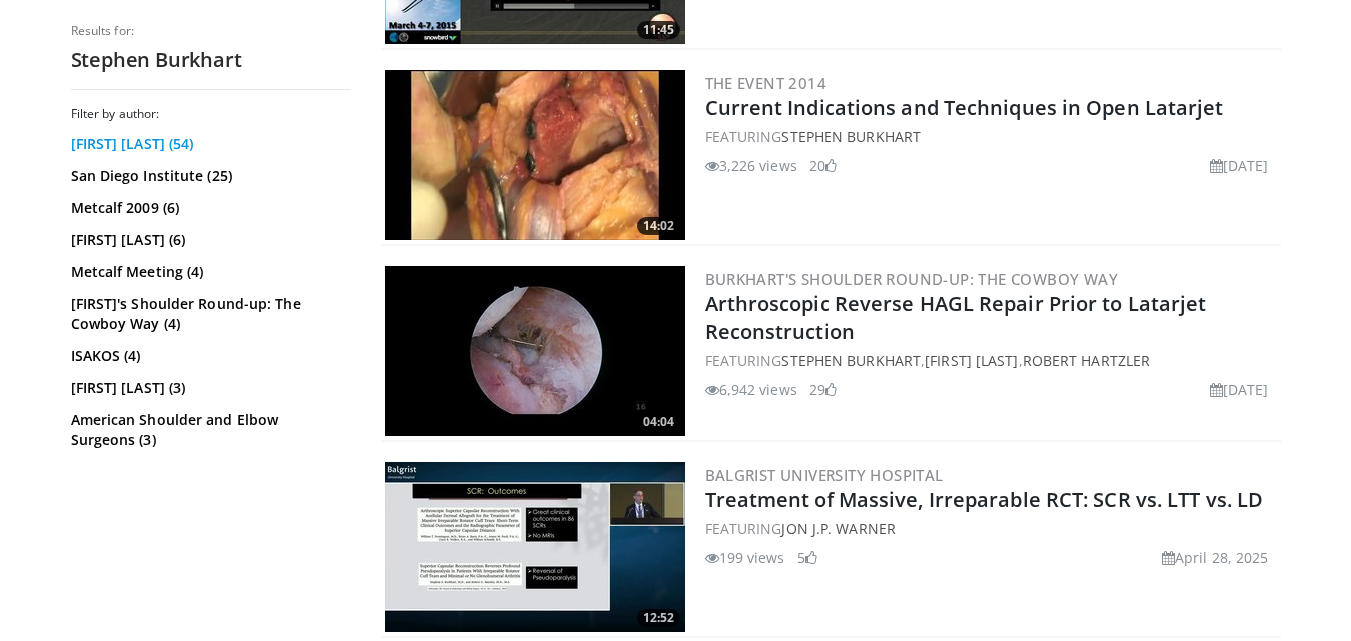 click on "[FIRST] [LAST] (54)" at bounding box center [208, 144] 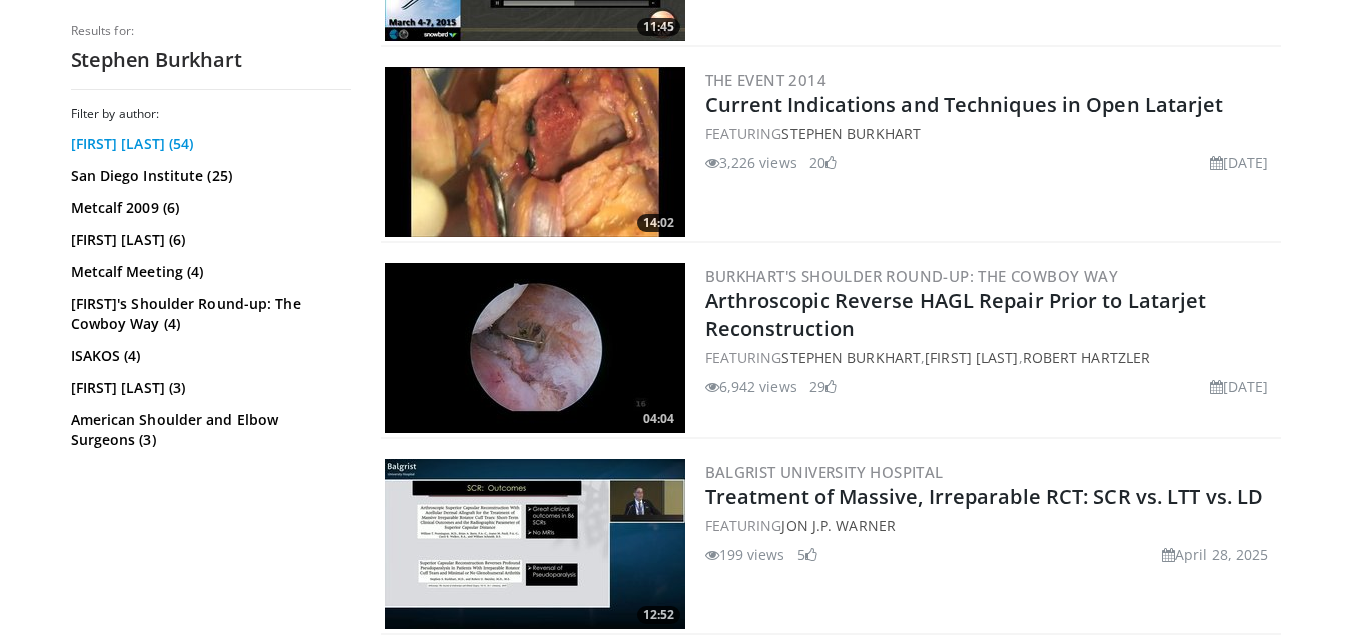 scroll, scrollTop: 3296, scrollLeft: 0, axis: vertical 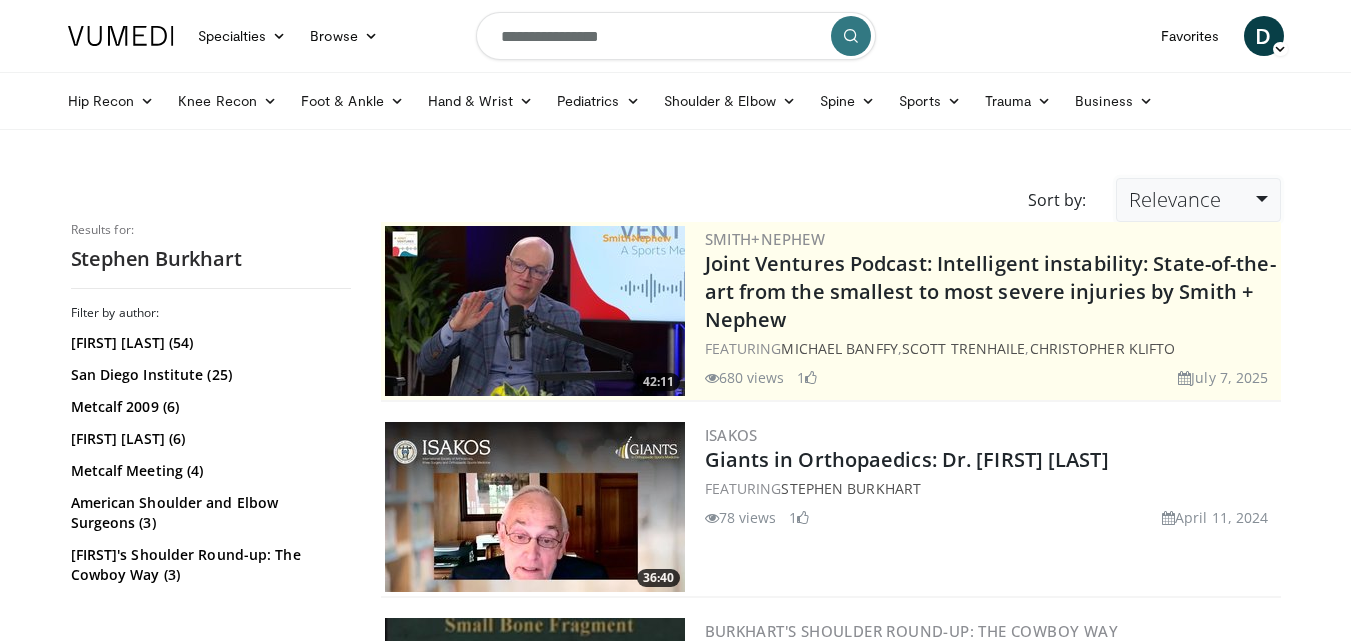 click on "Relevance" at bounding box center (1198, 200) 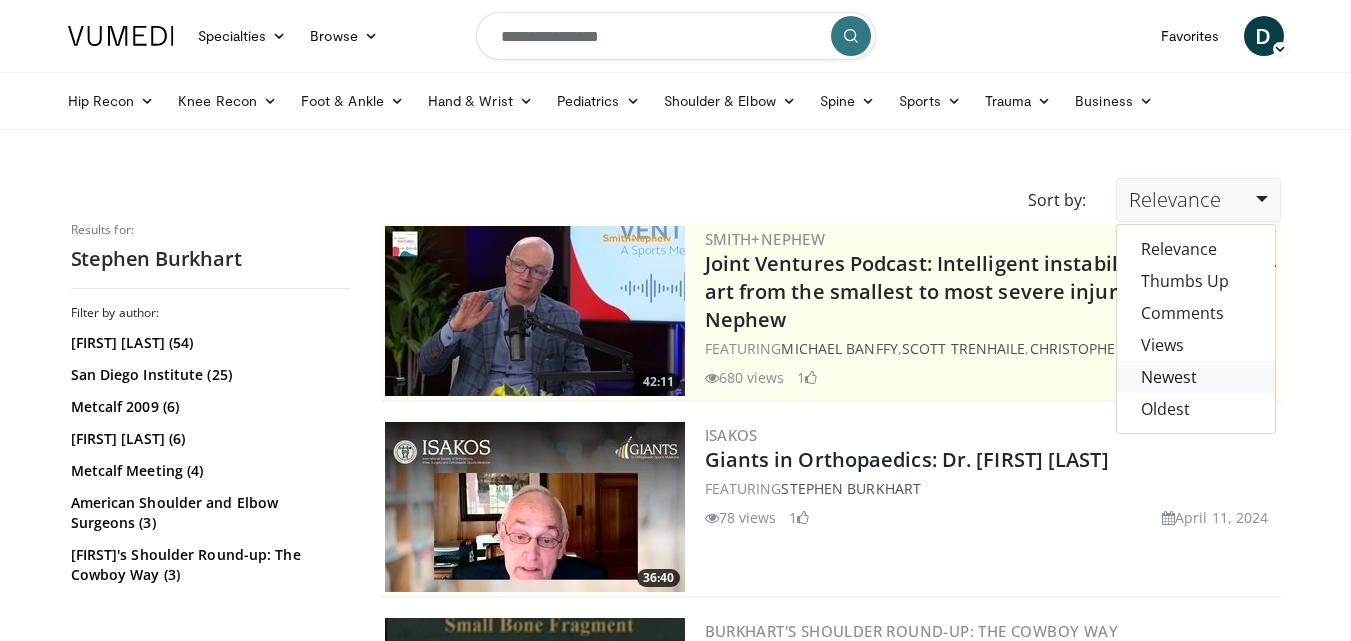 click on "Newest" at bounding box center [1196, 377] 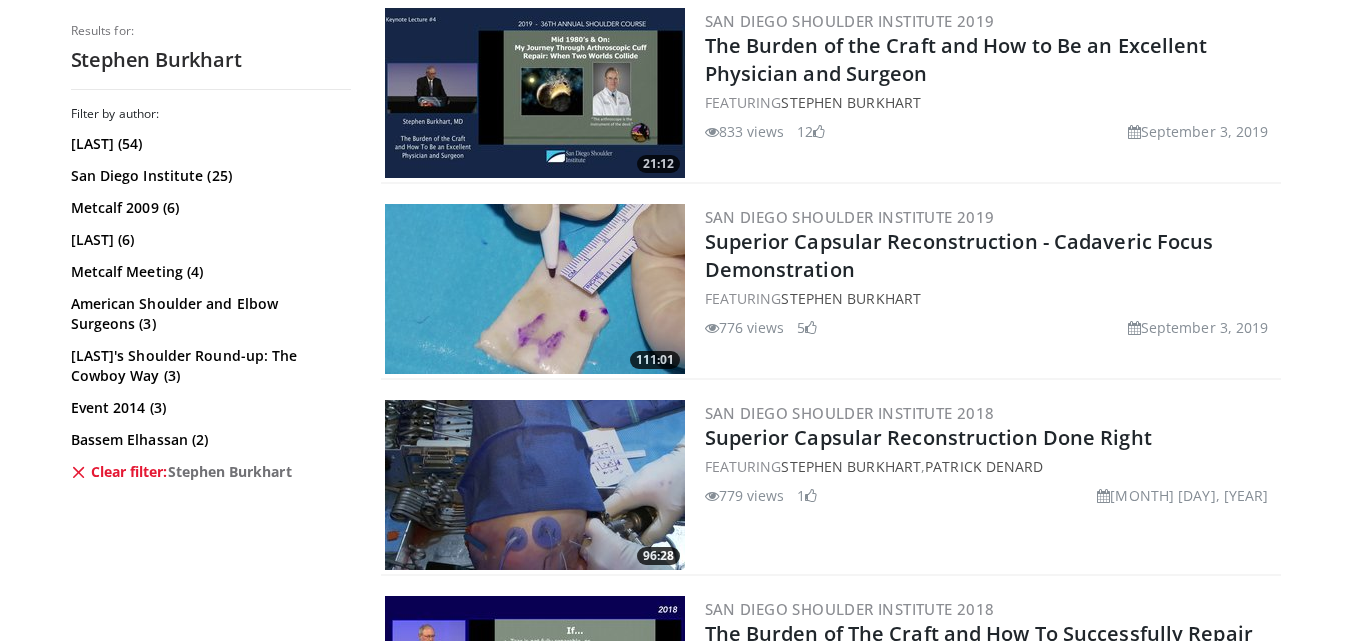 scroll, scrollTop: 1199, scrollLeft: 0, axis: vertical 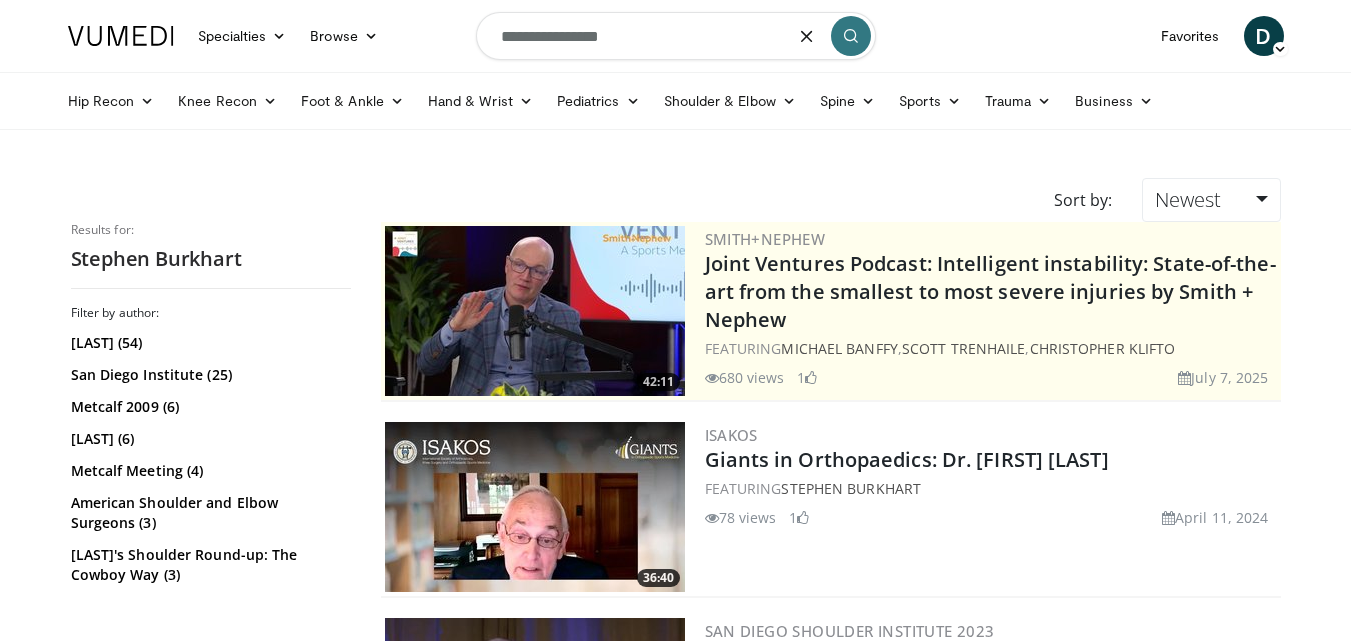 click on "**********" at bounding box center [676, 36] 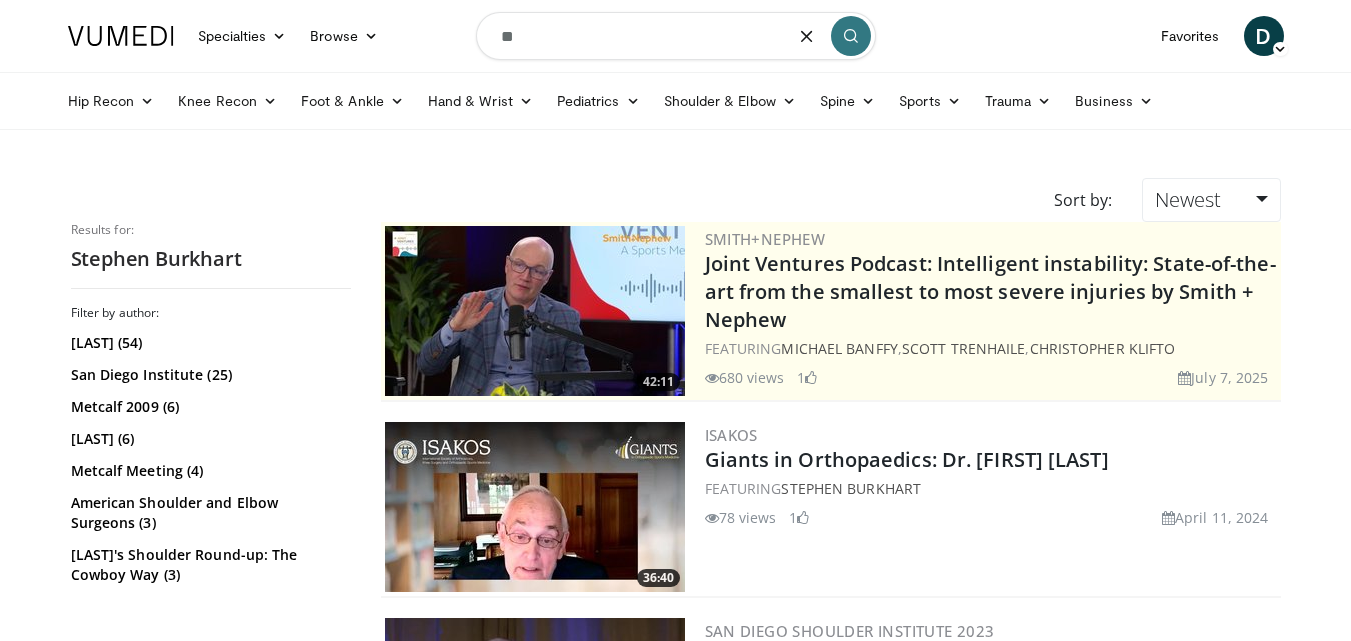 type on "*" 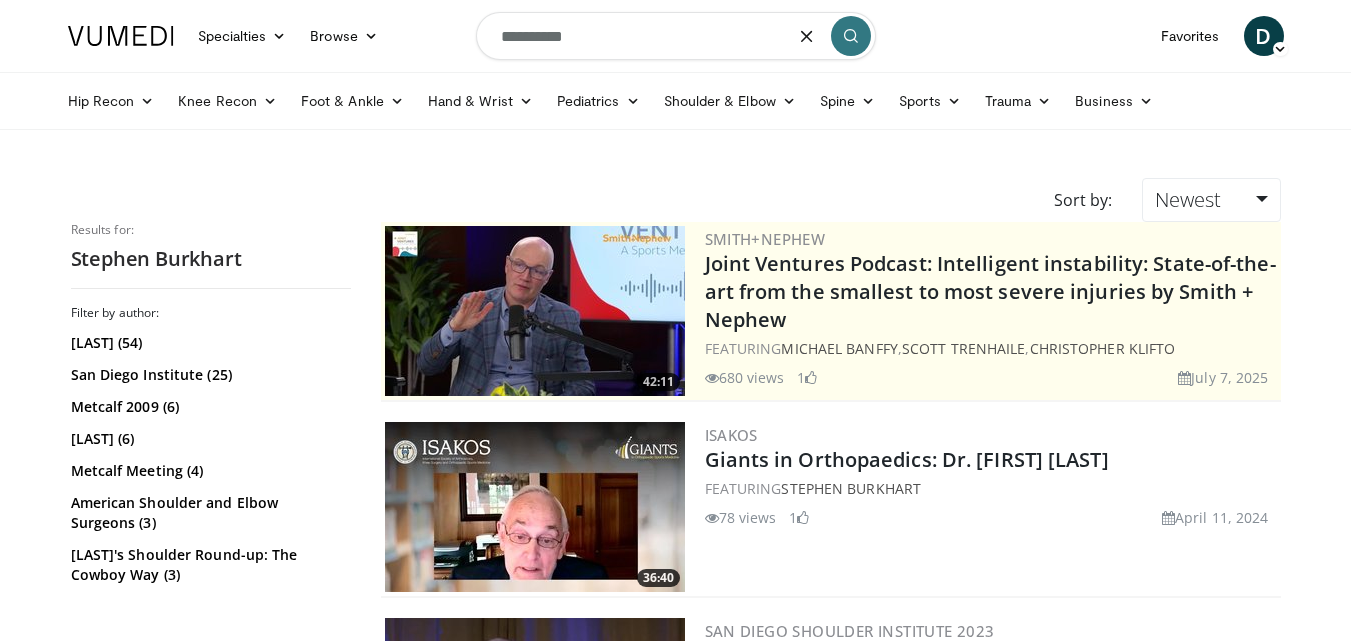 type on "**********" 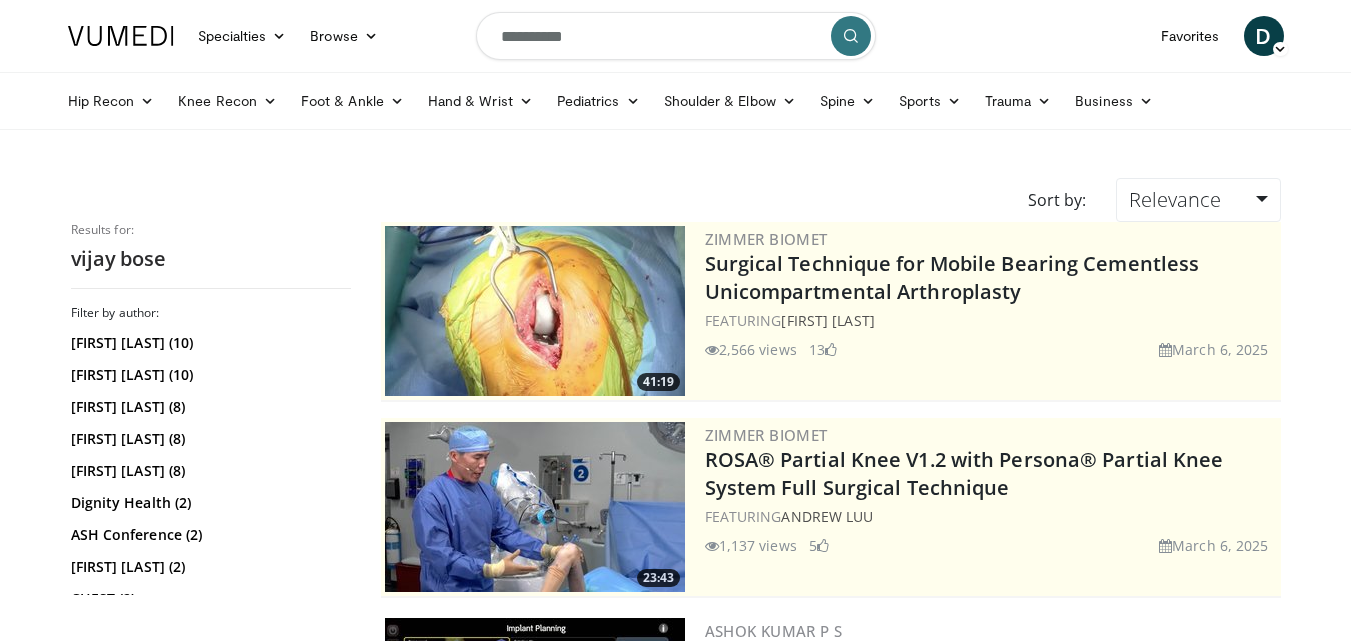 scroll, scrollTop: 0, scrollLeft: 0, axis: both 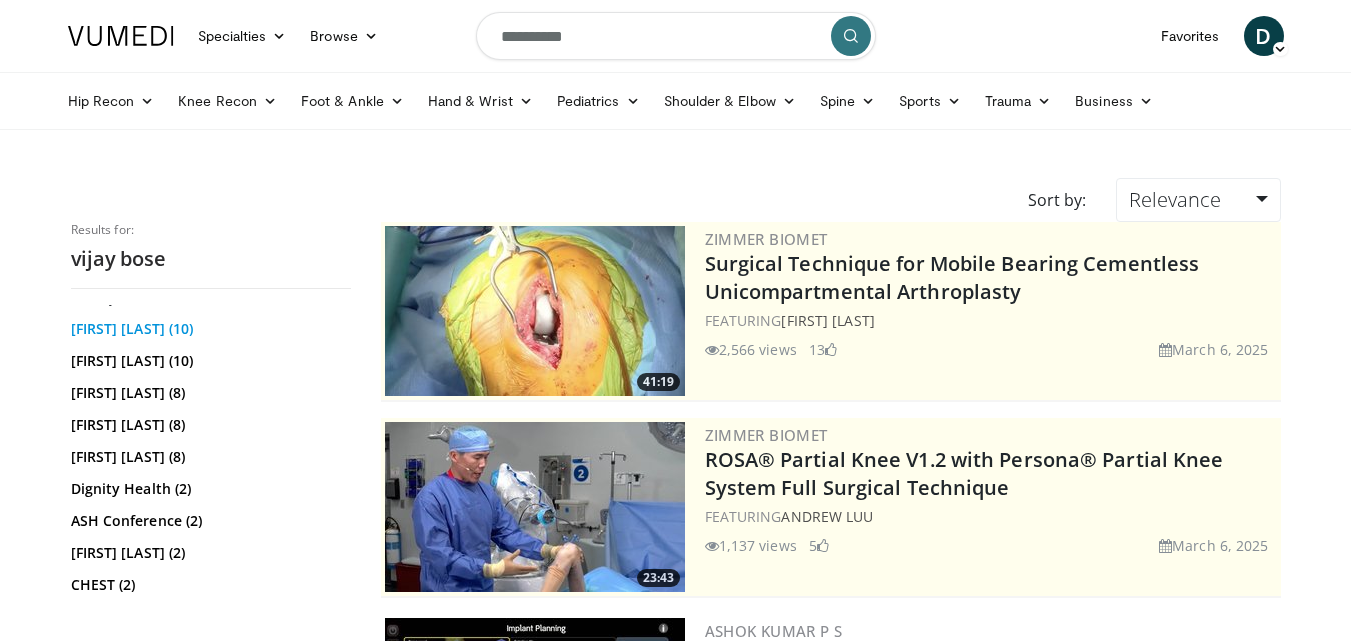 click on "[FIRST] [LAST] ([PHONE])" at bounding box center (208, 329) 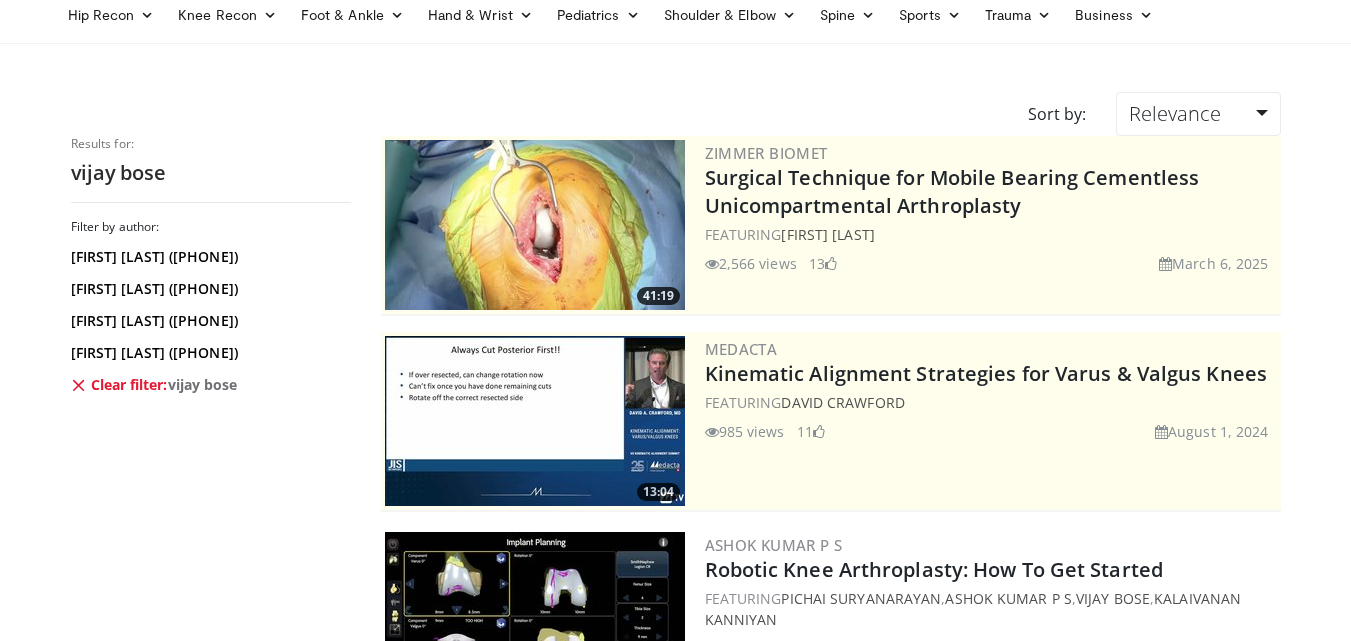scroll, scrollTop: 0, scrollLeft: 0, axis: both 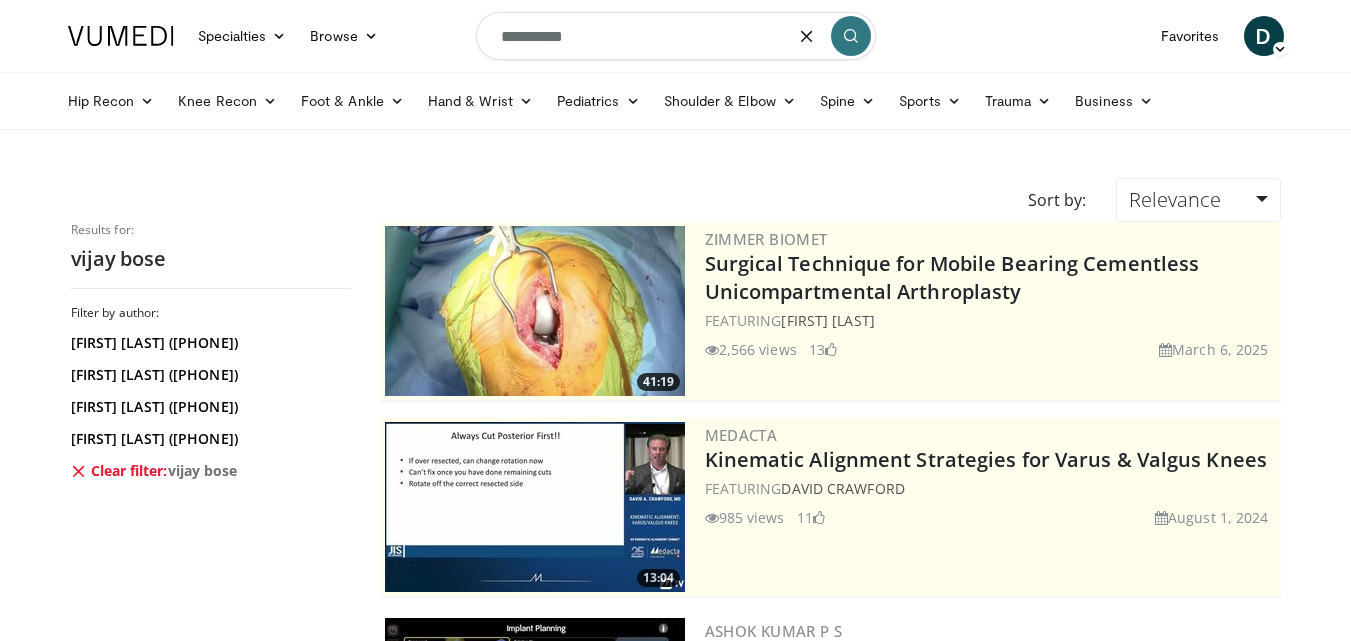click on "**********" at bounding box center (676, 36) 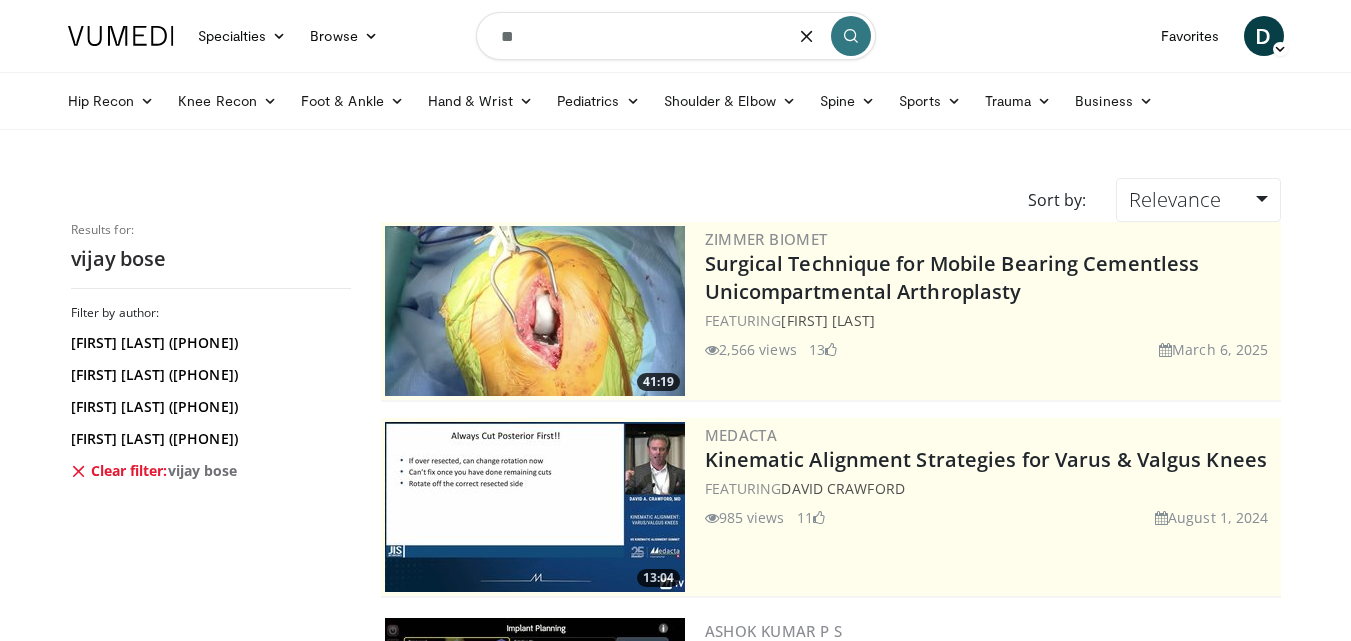 type on "*" 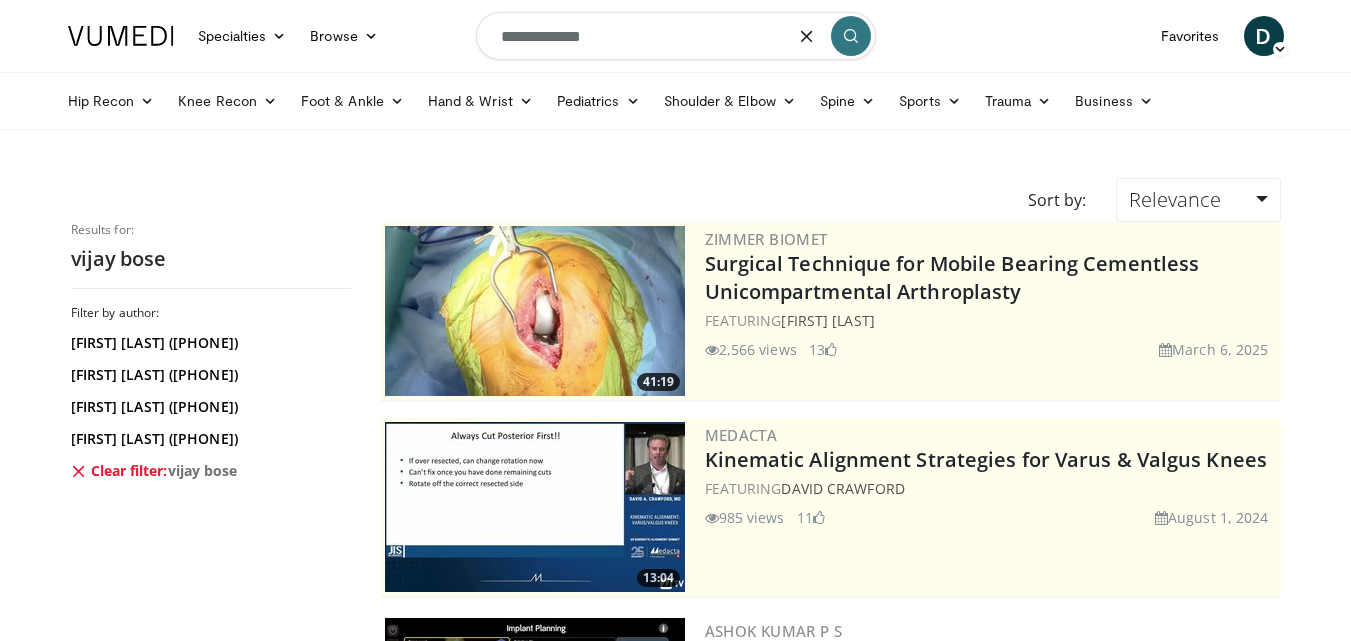 type on "**********" 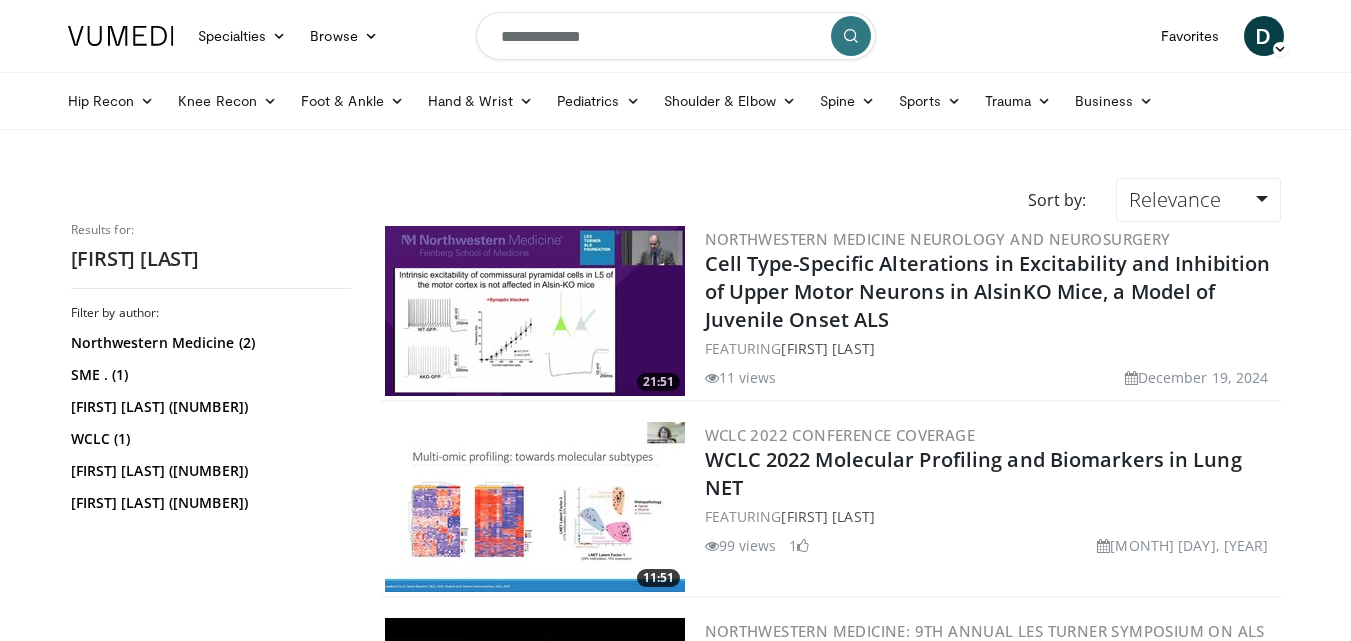 scroll, scrollTop: 0, scrollLeft: 0, axis: both 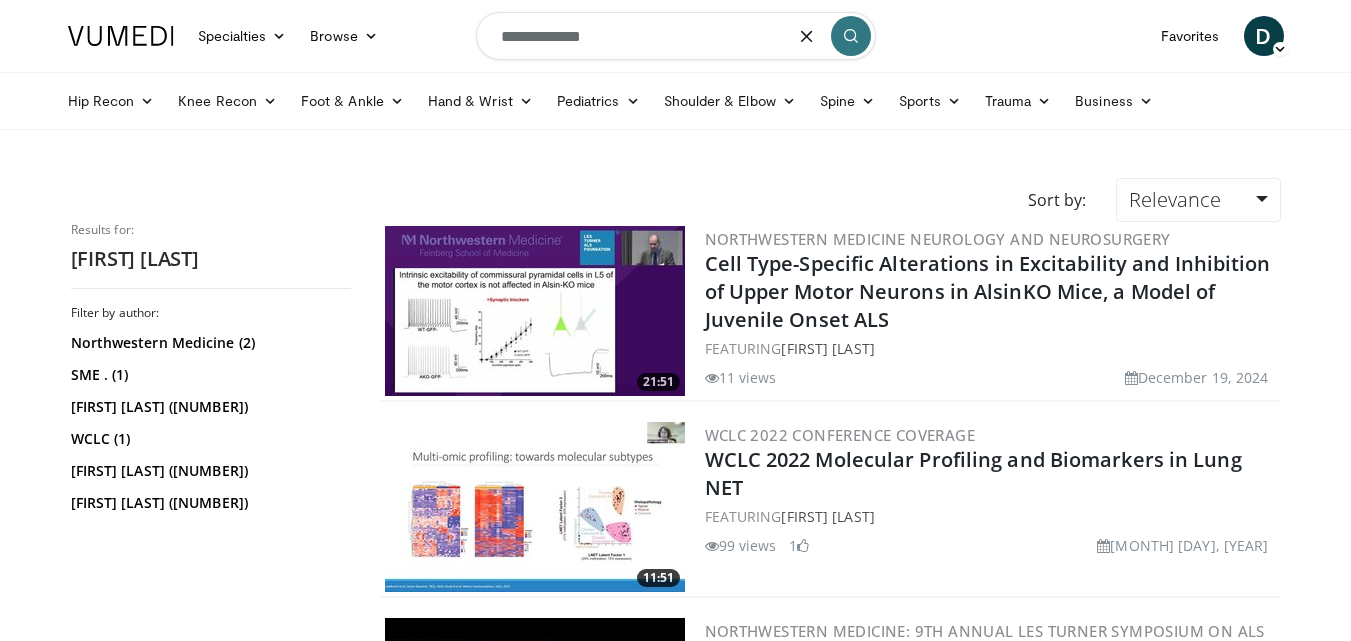 click on "**********" at bounding box center (676, 36) 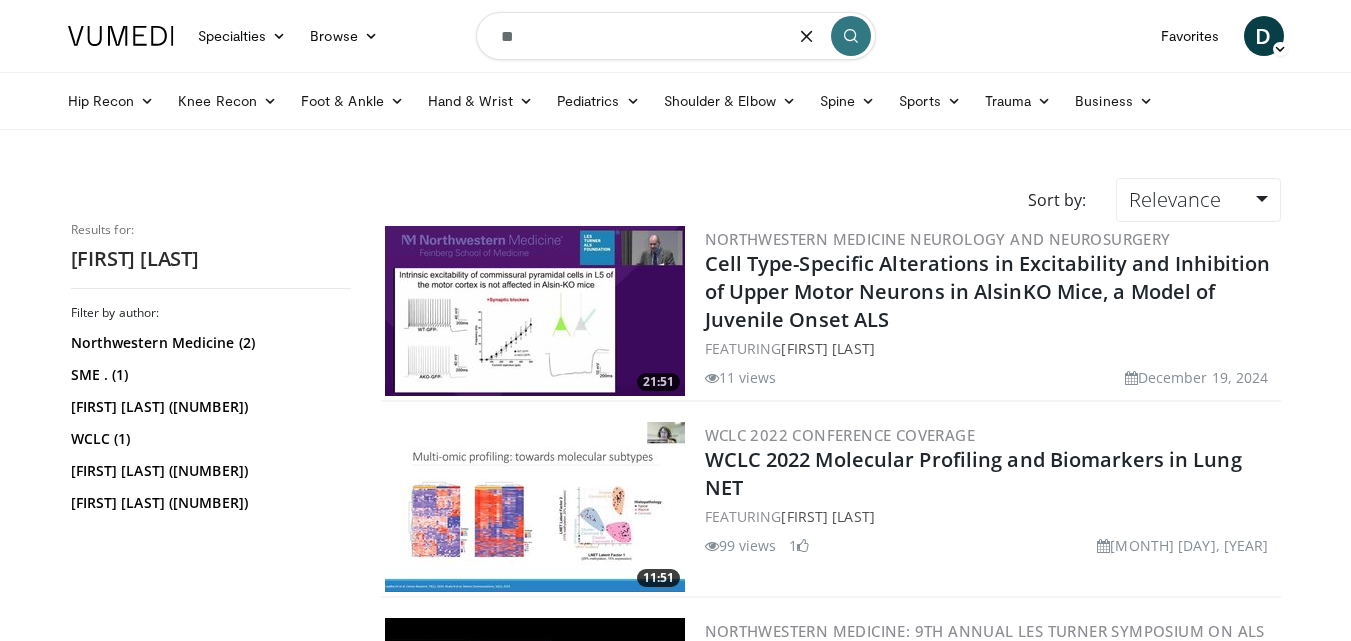 type on "*" 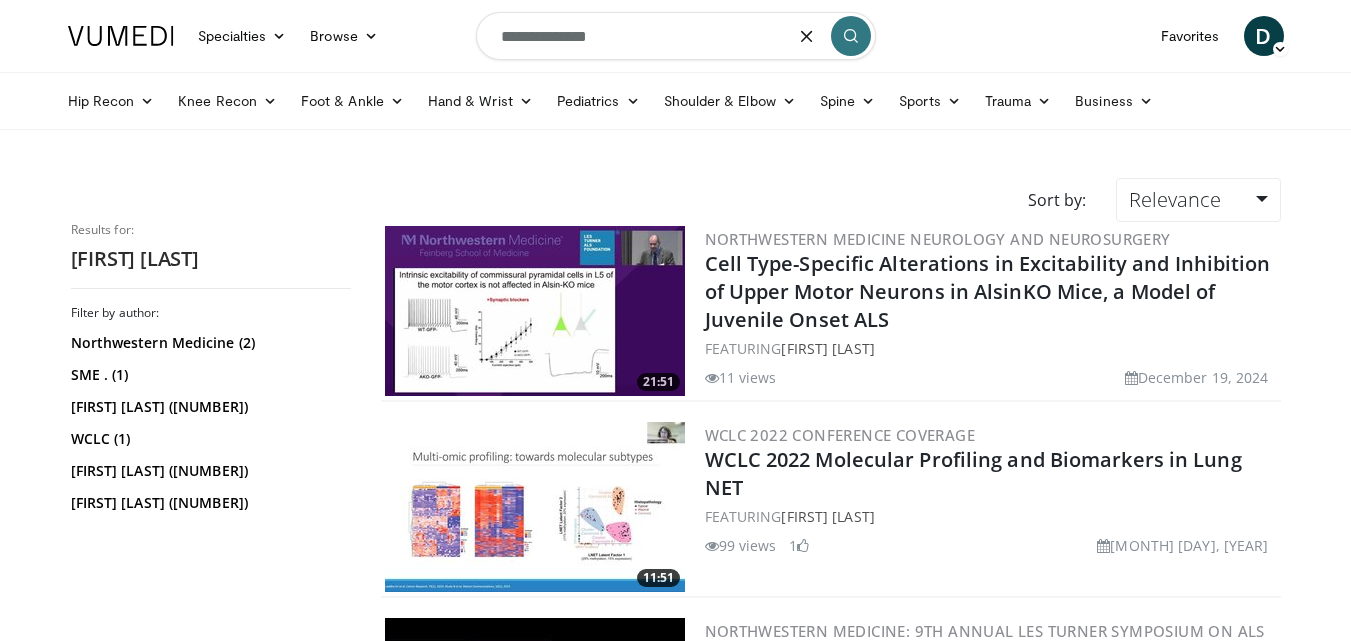 type on "**********" 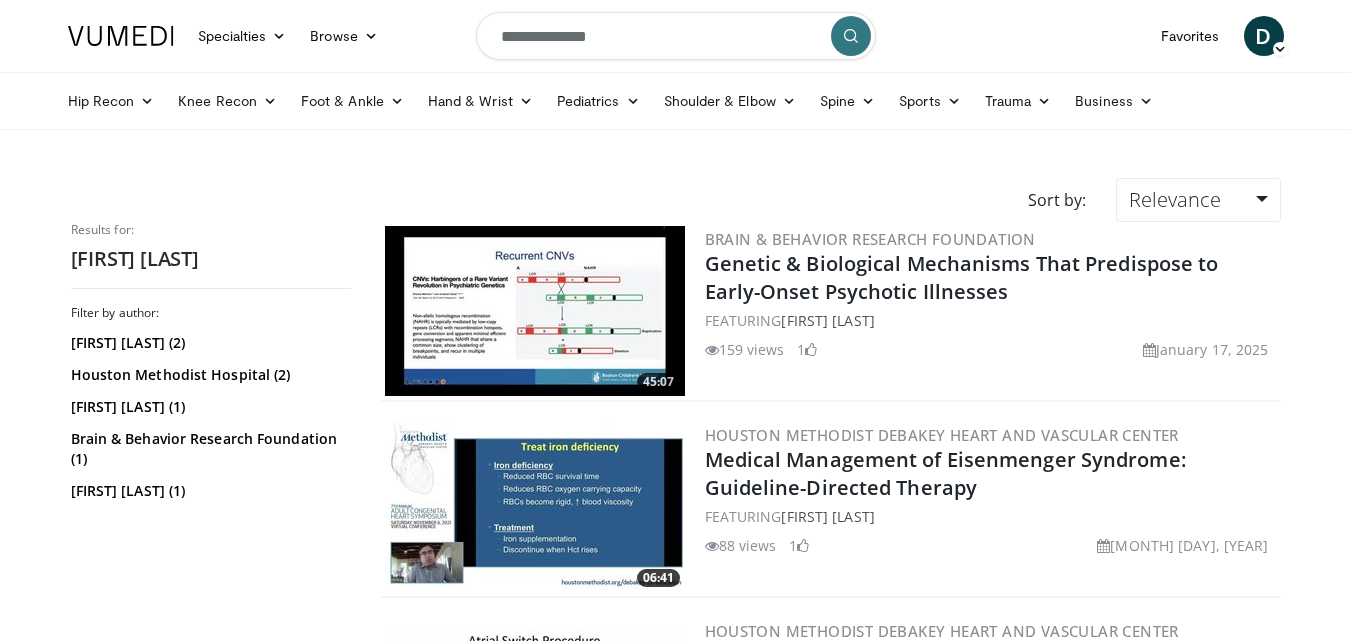 scroll, scrollTop: 0, scrollLeft: 0, axis: both 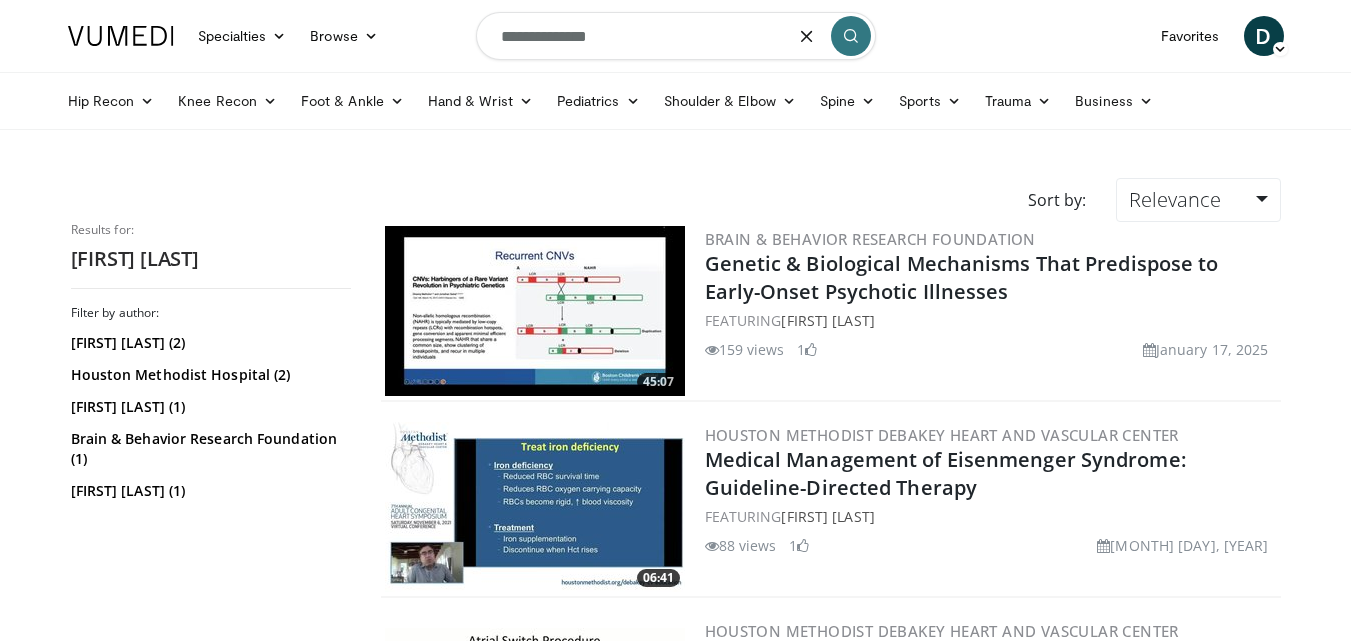 click on "**********" at bounding box center (676, 36) 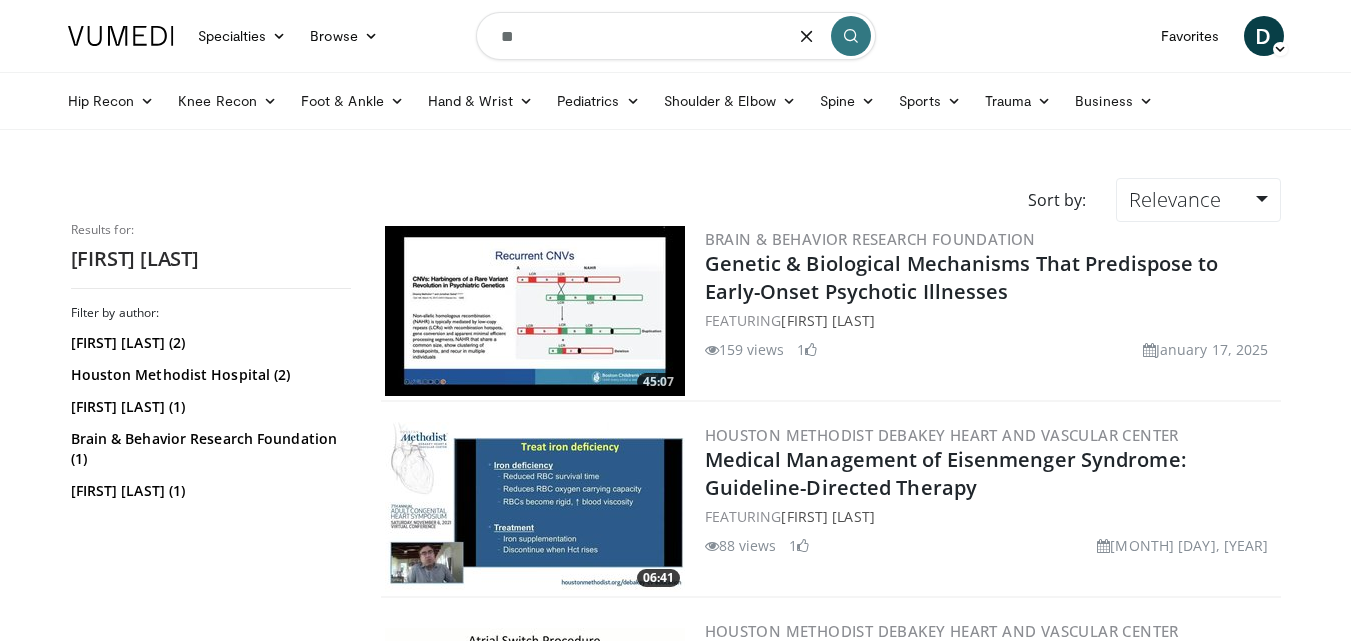 type on "*" 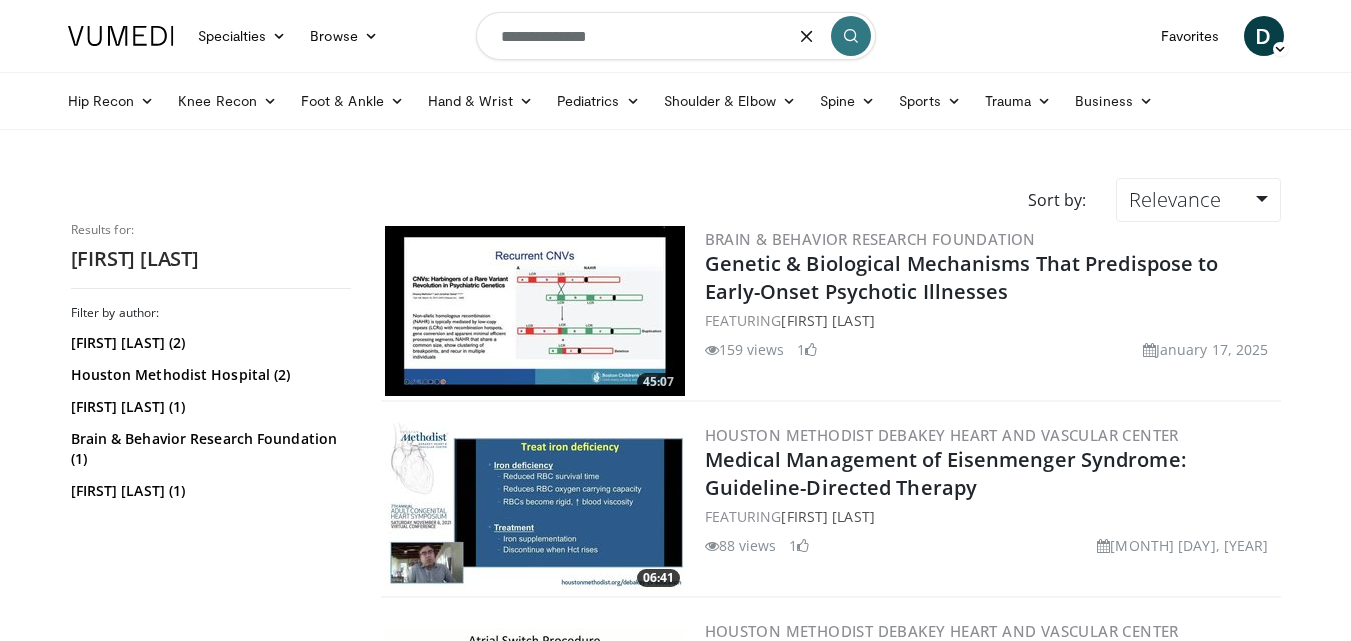 type on "**********" 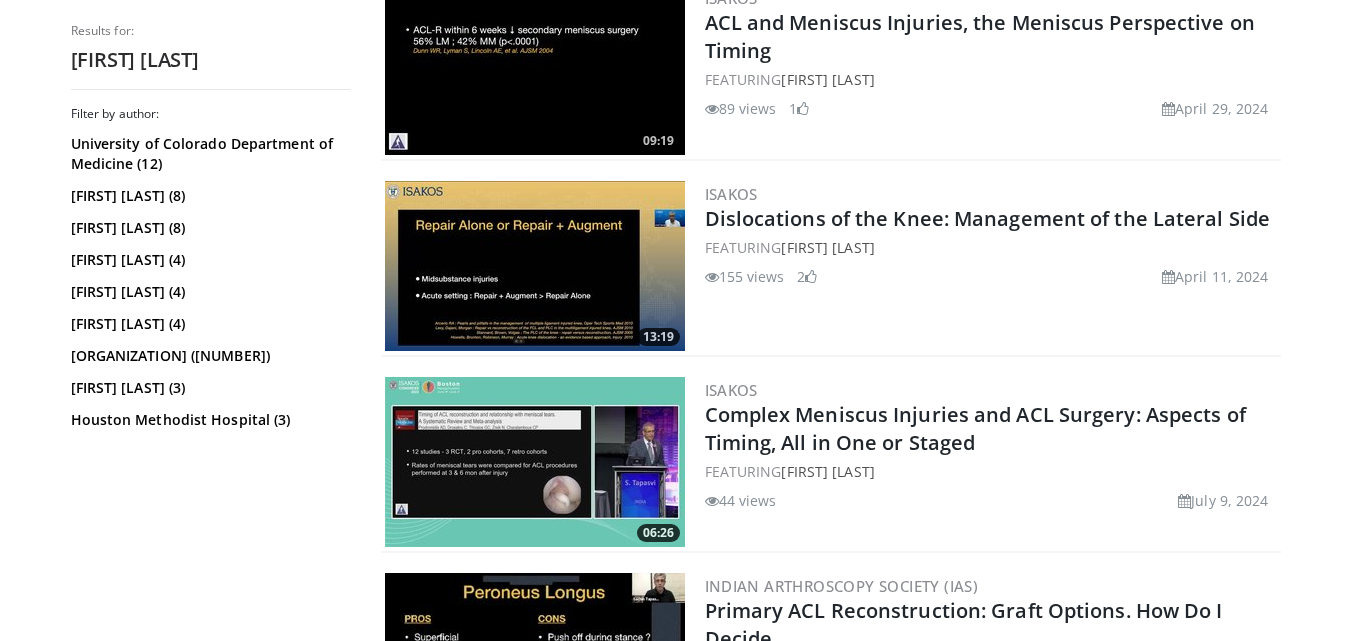 scroll, scrollTop: 438, scrollLeft: 0, axis: vertical 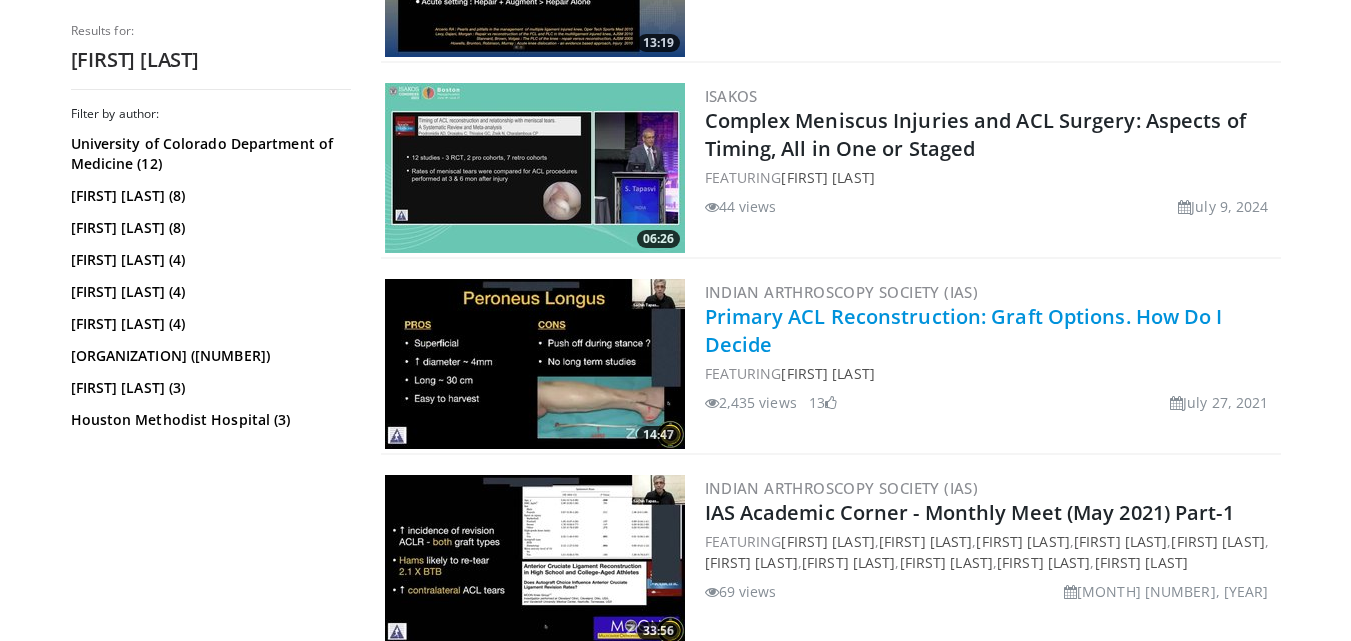 click on "Primary ACL Reconstruction: Graft Options. How Do I Decide" at bounding box center (964, 330) 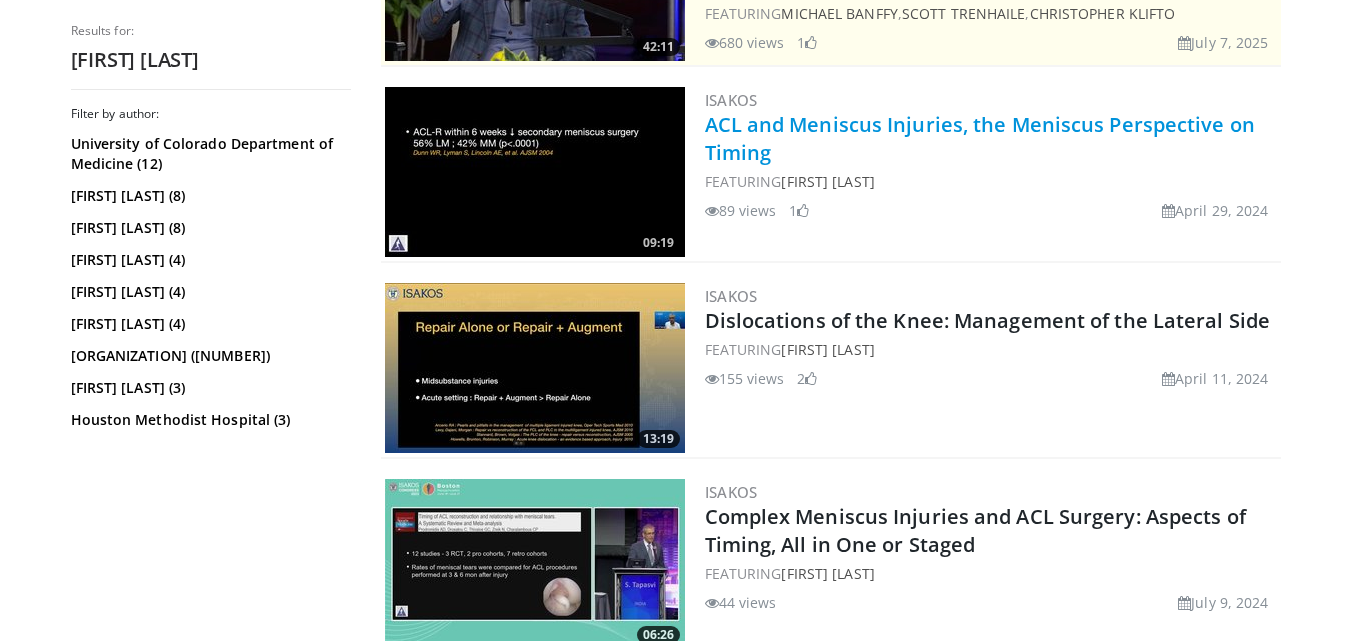 scroll, scrollTop: 334, scrollLeft: 0, axis: vertical 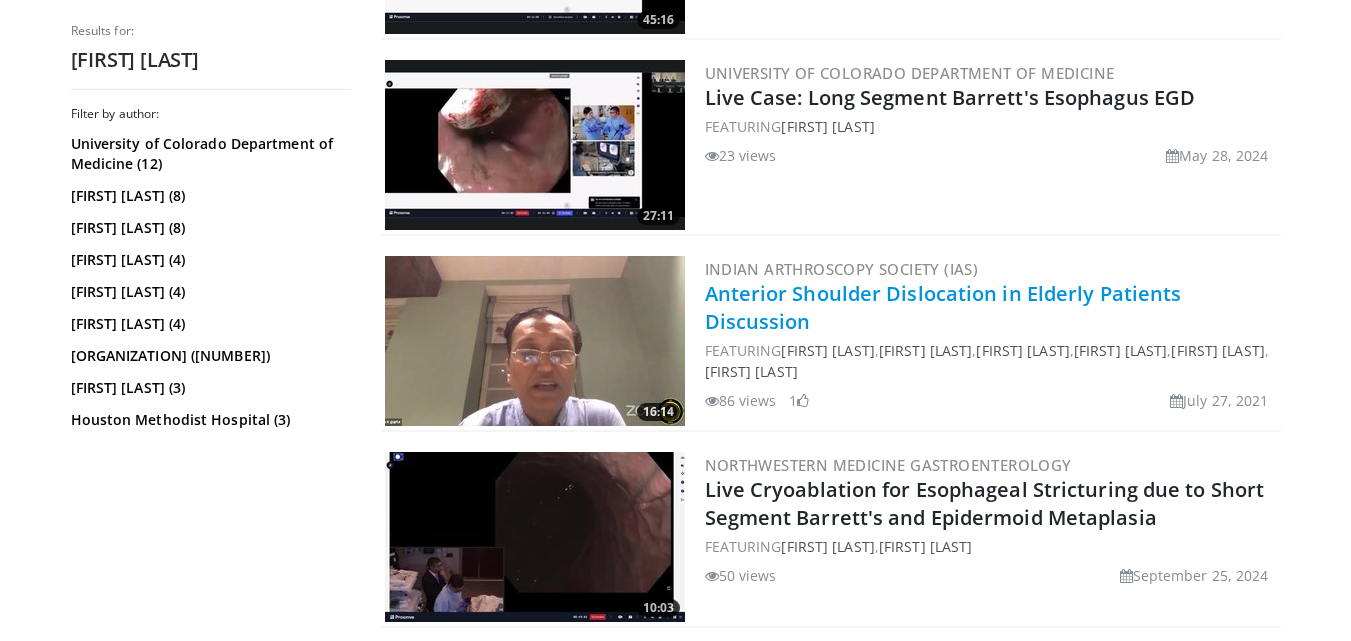 click on "Anterior Shoulder Dislocation in Elderly Patients Discussion" at bounding box center (943, 307) 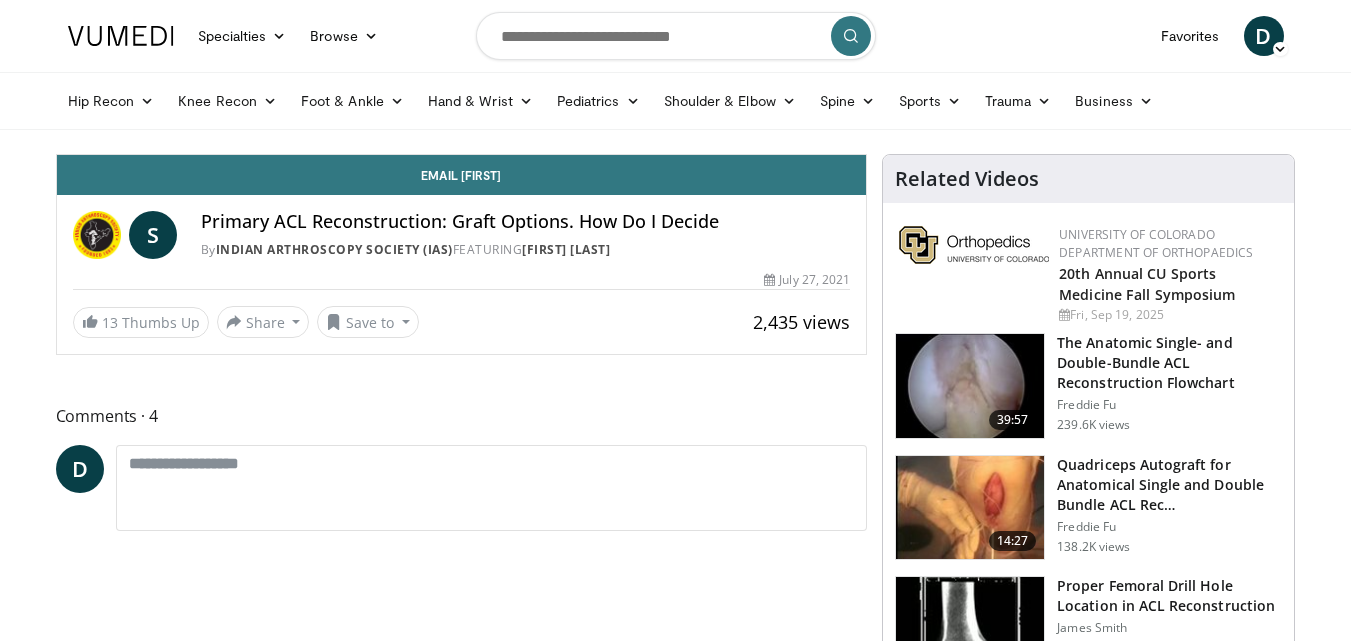 scroll, scrollTop: 0, scrollLeft: 0, axis: both 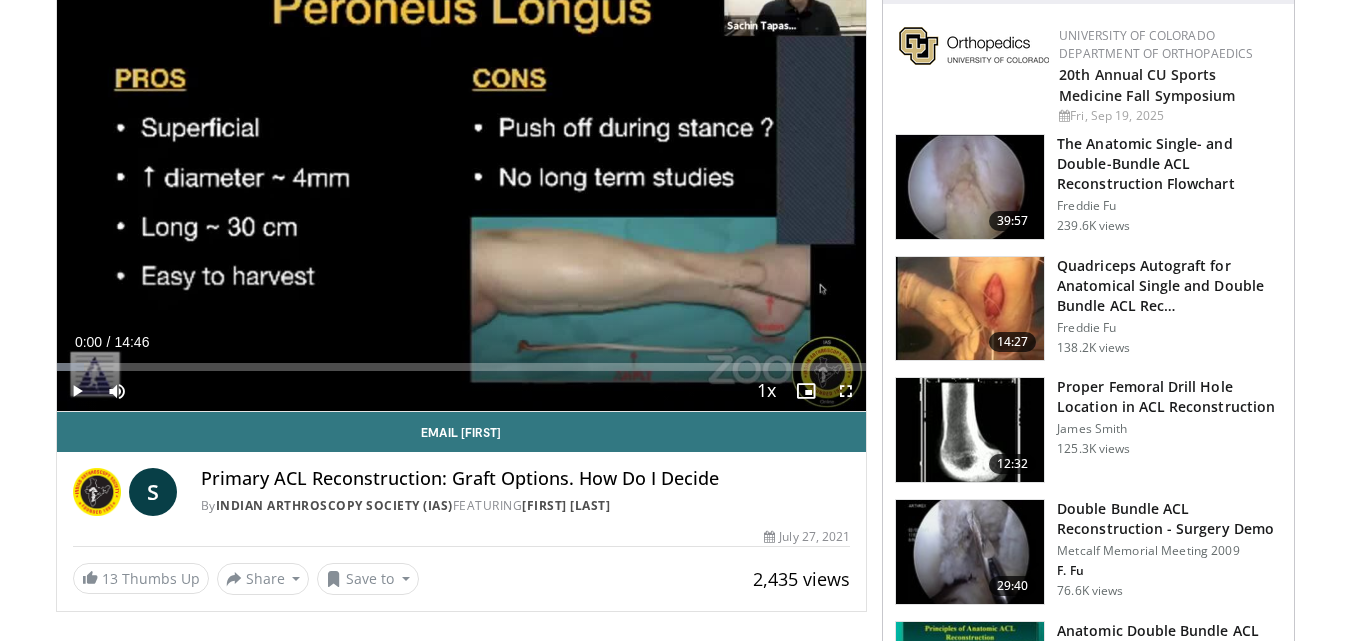 drag, startPoint x: 582, startPoint y: 249, endPoint x: 457, endPoint y: 529, distance: 306.63495 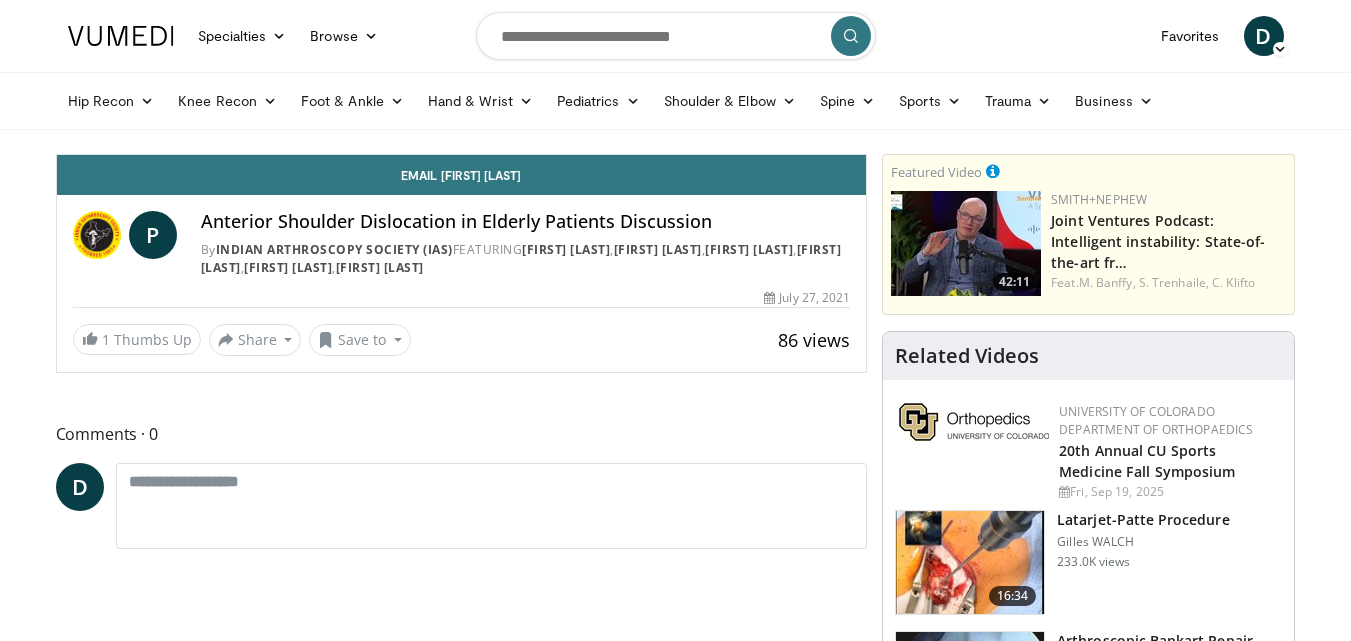 scroll, scrollTop: 0, scrollLeft: 0, axis: both 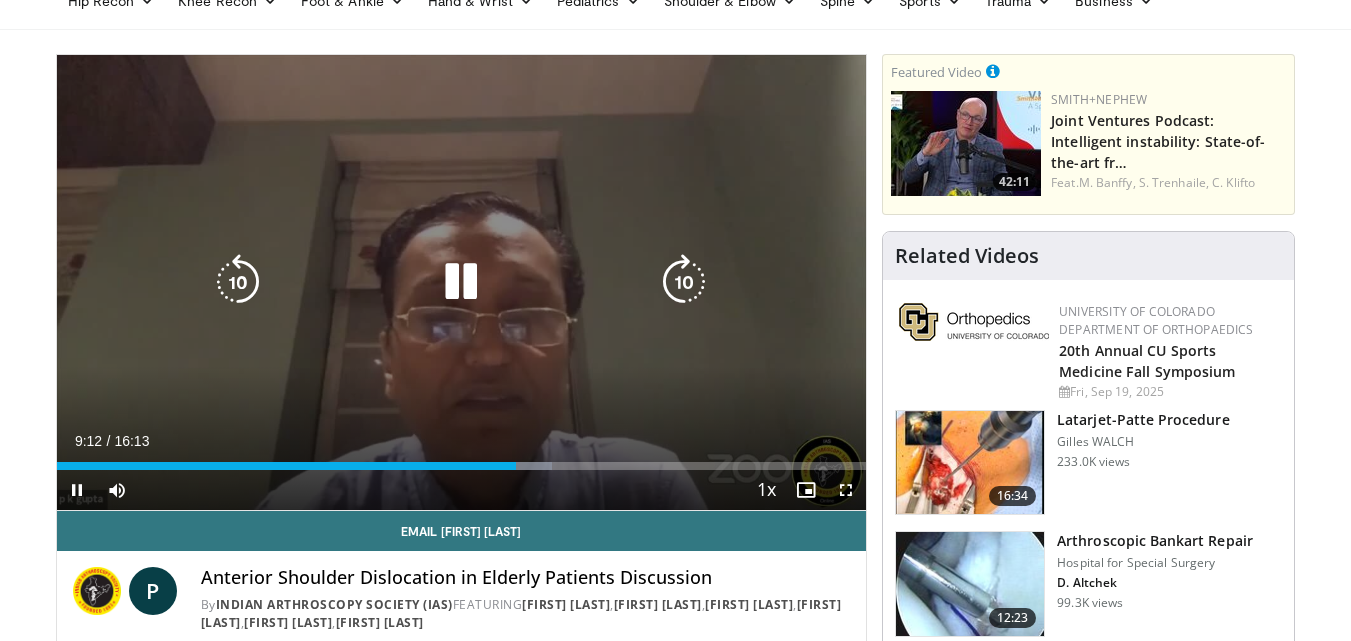 click at bounding box center [461, 282] 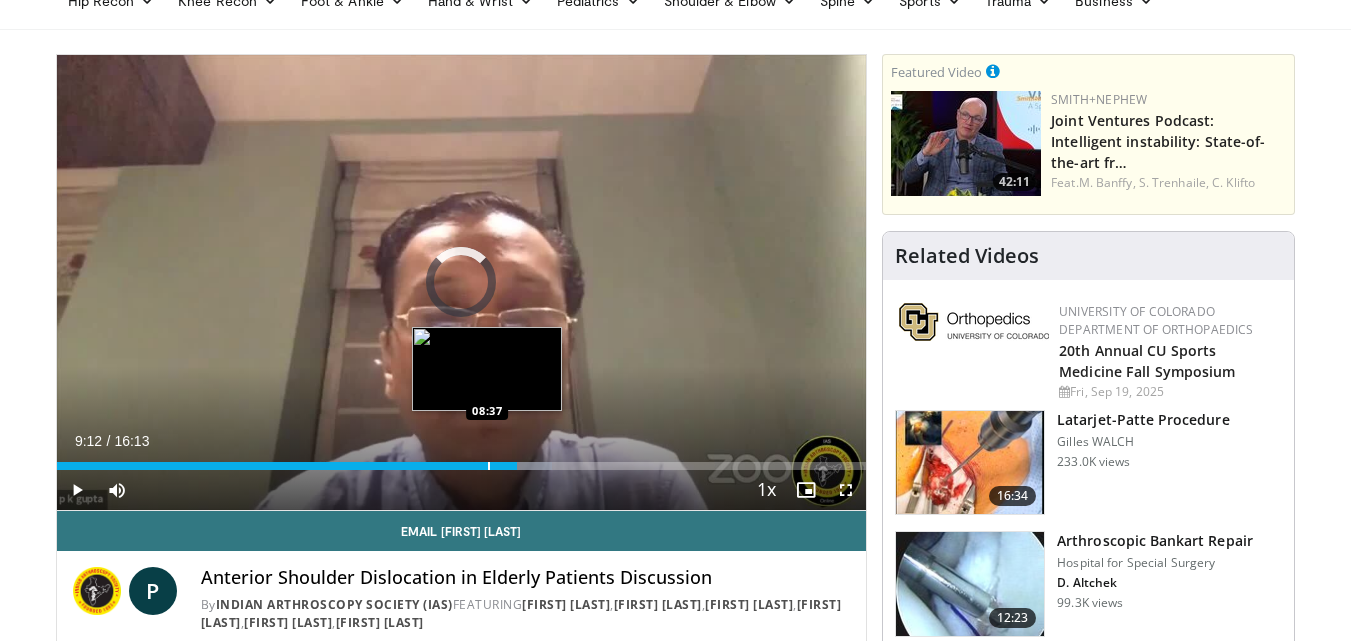 click at bounding box center [489, 466] 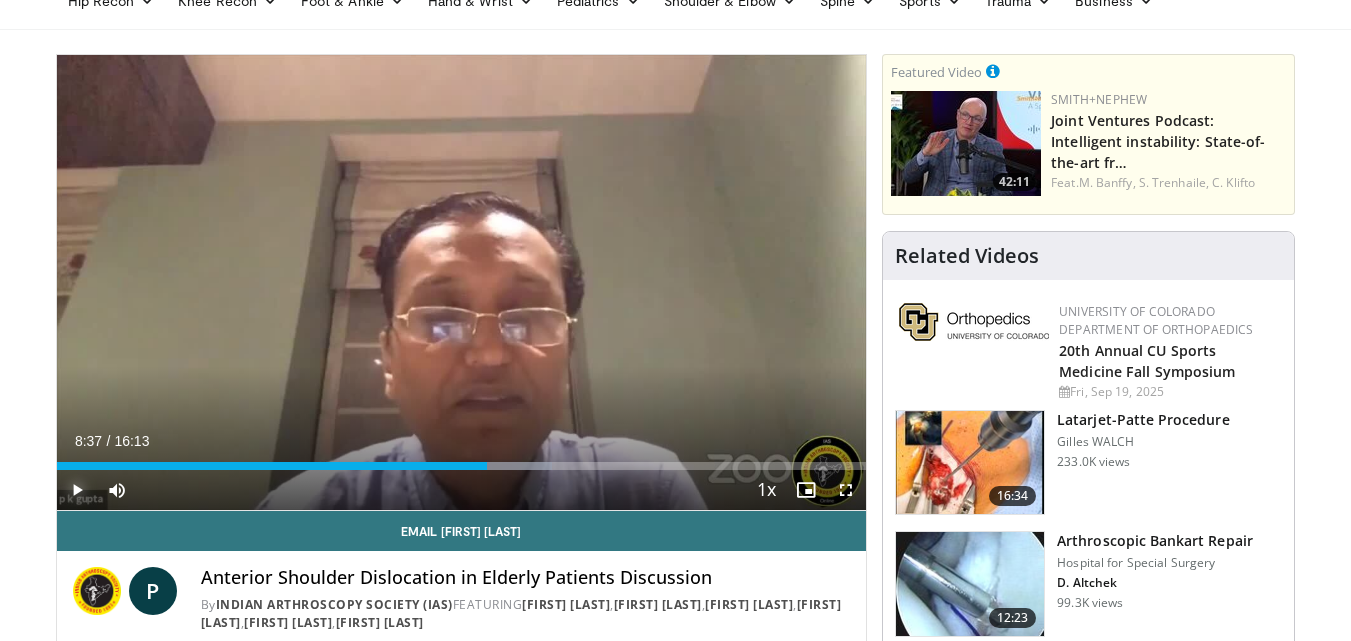 click at bounding box center [77, 490] 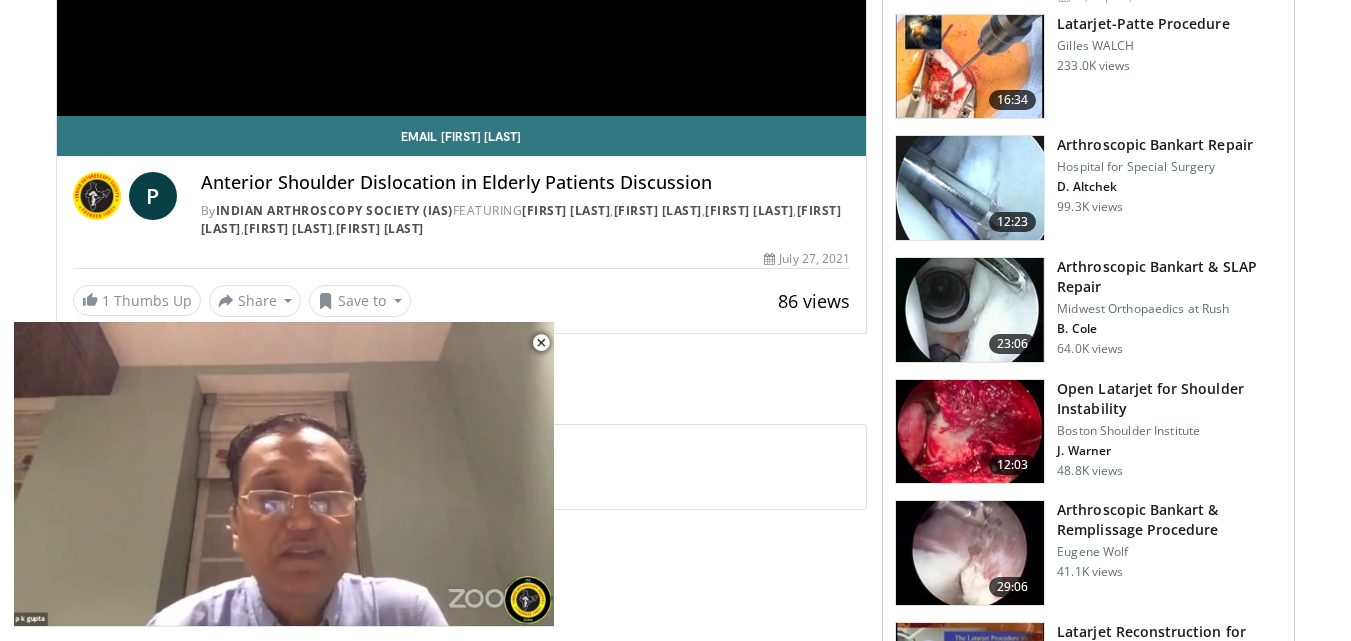 scroll, scrollTop: 497, scrollLeft: 0, axis: vertical 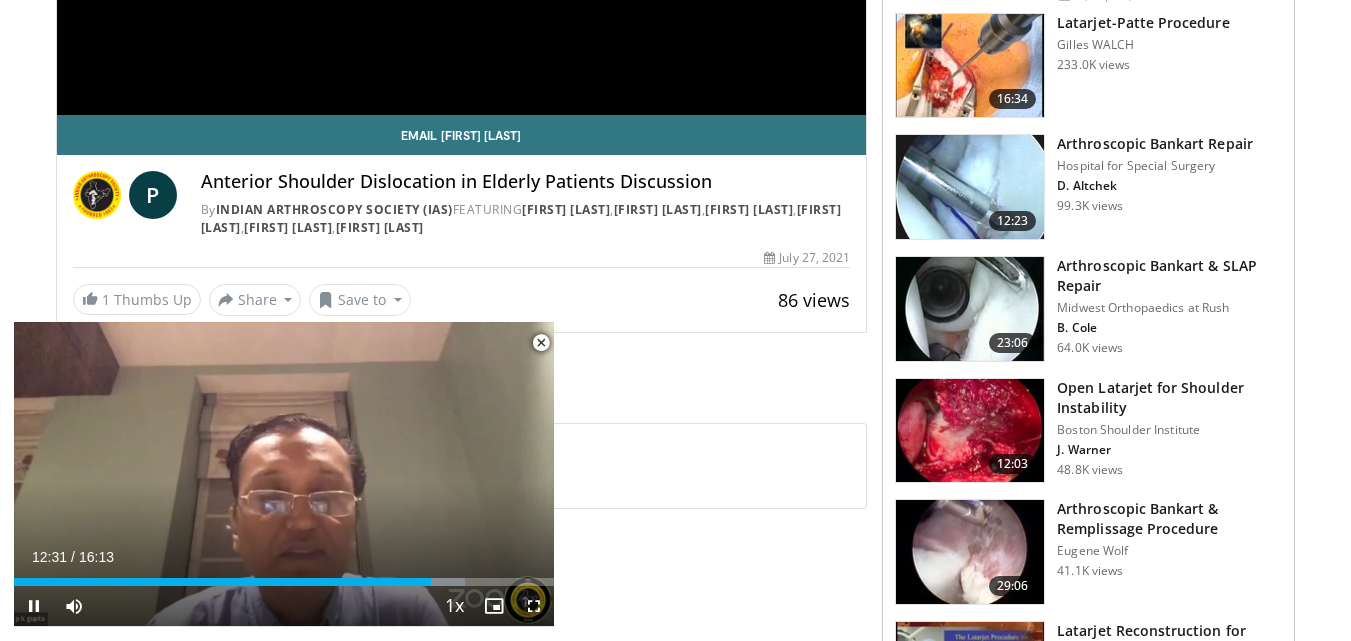 click at bounding box center (541, 343) 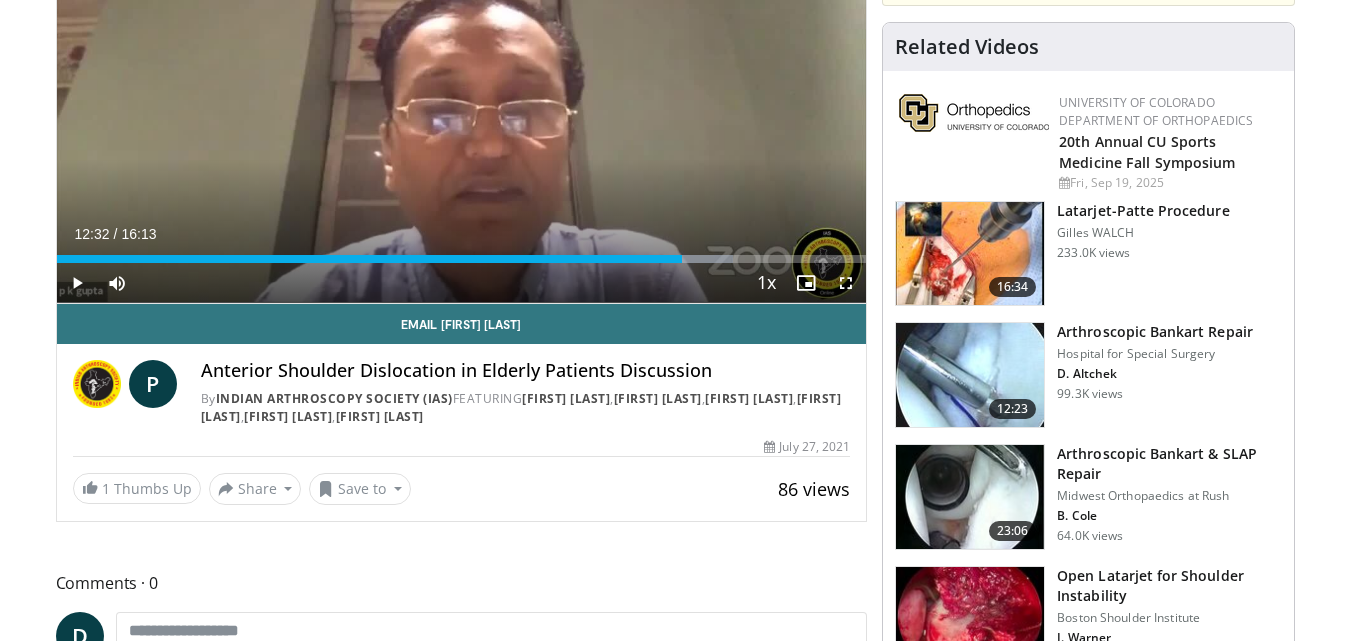 scroll, scrollTop: 308, scrollLeft: 0, axis: vertical 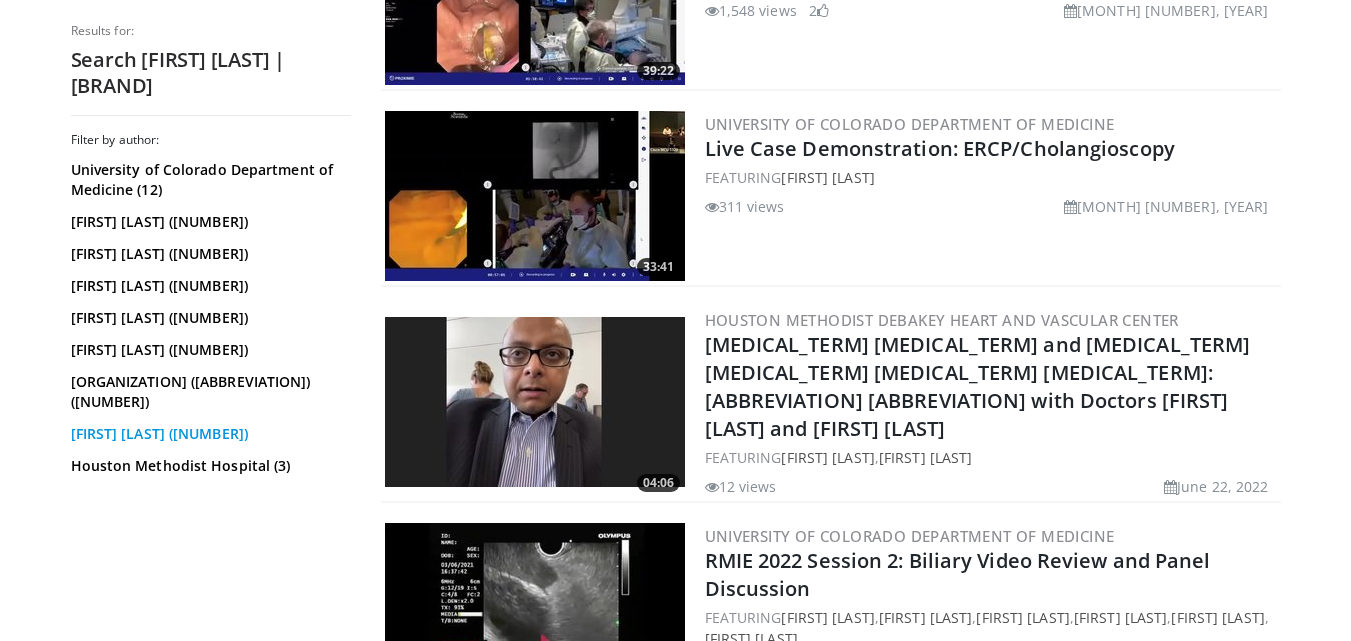 click on "[FIRST] [LAST] ([NUMBER])" at bounding box center [208, 434] 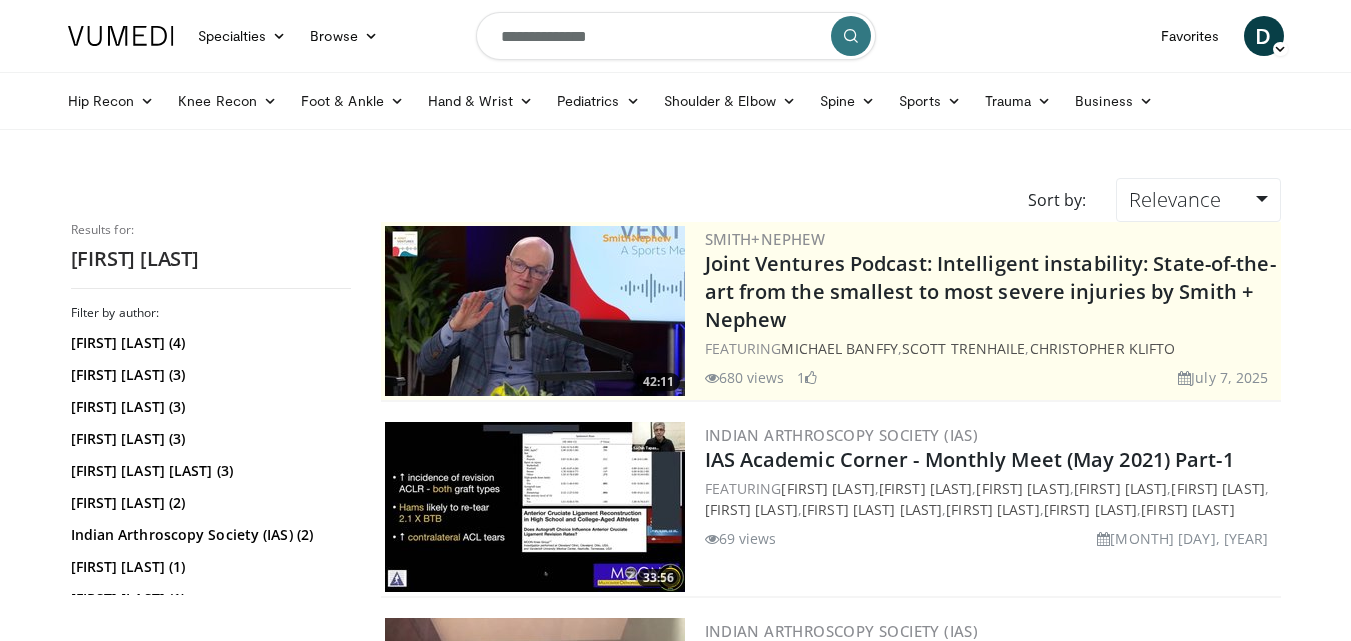 scroll, scrollTop: 0, scrollLeft: 0, axis: both 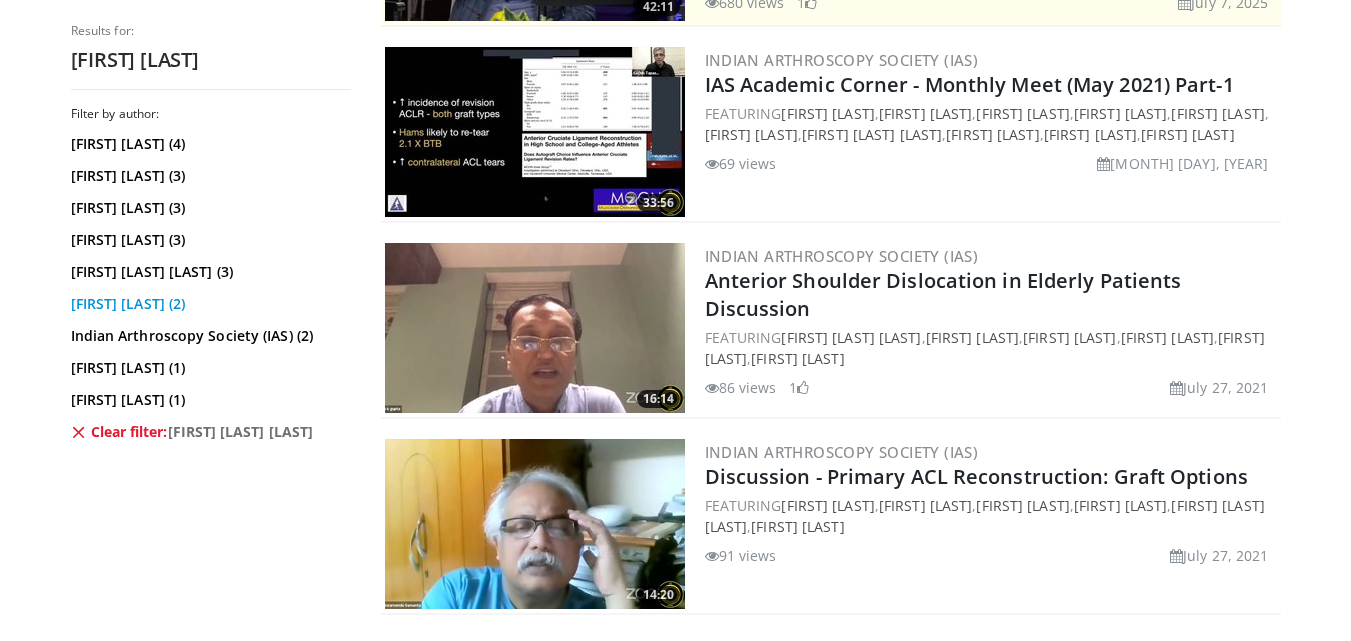 click on "[FIRST] [LAST] (2)" at bounding box center [208, 304] 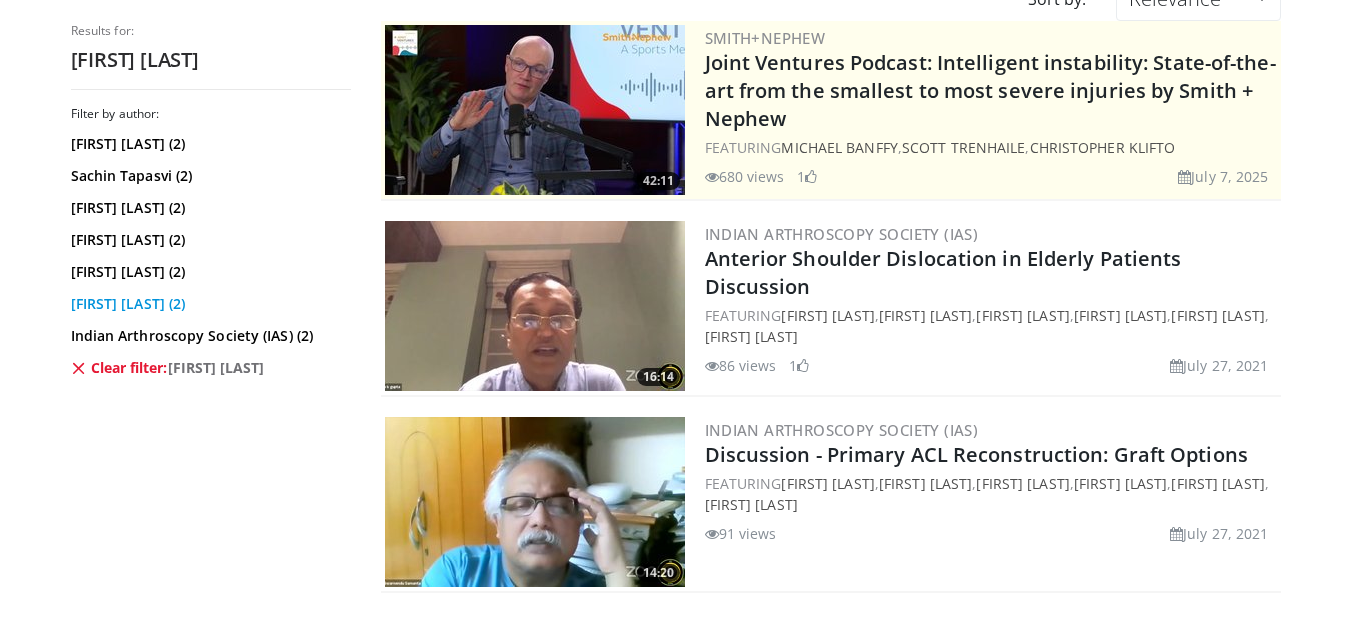 scroll, scrollTop: 200, scrollLeft: 0, axis: vertical 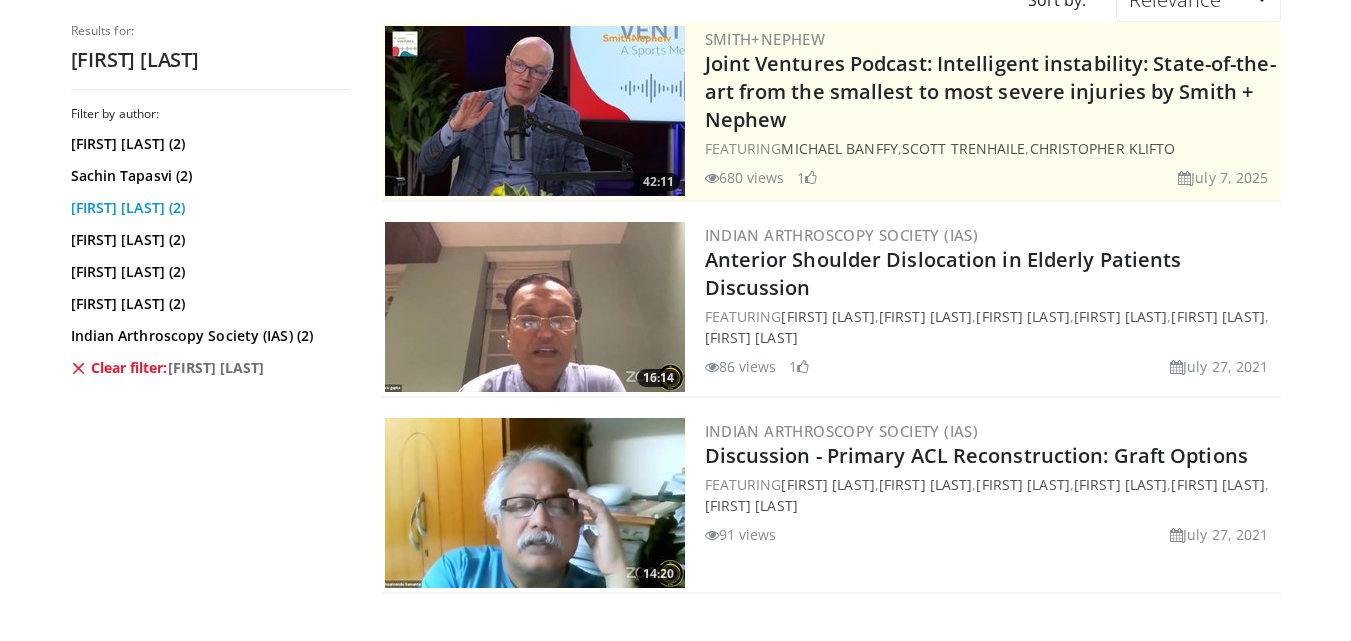 click on "[FIRST] [LAST] (2)" at bounding box center [208, 208] 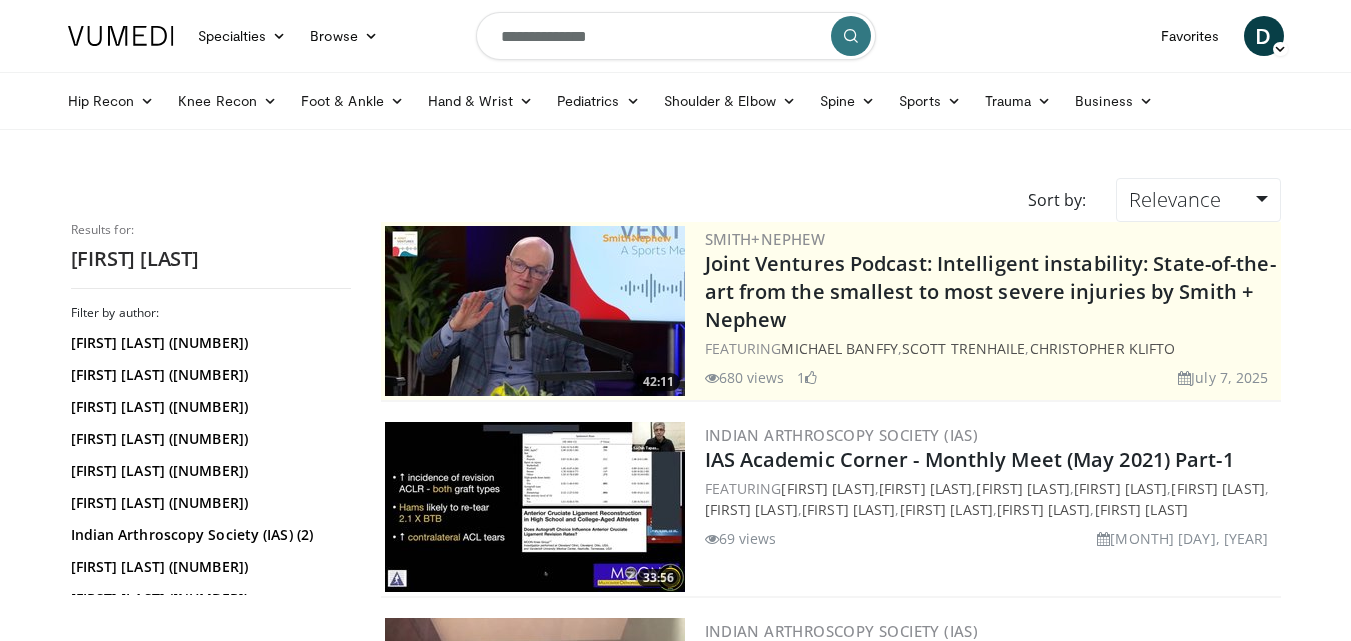 scroll, scrollTop: 0, scrollLeft: 0, axis: both 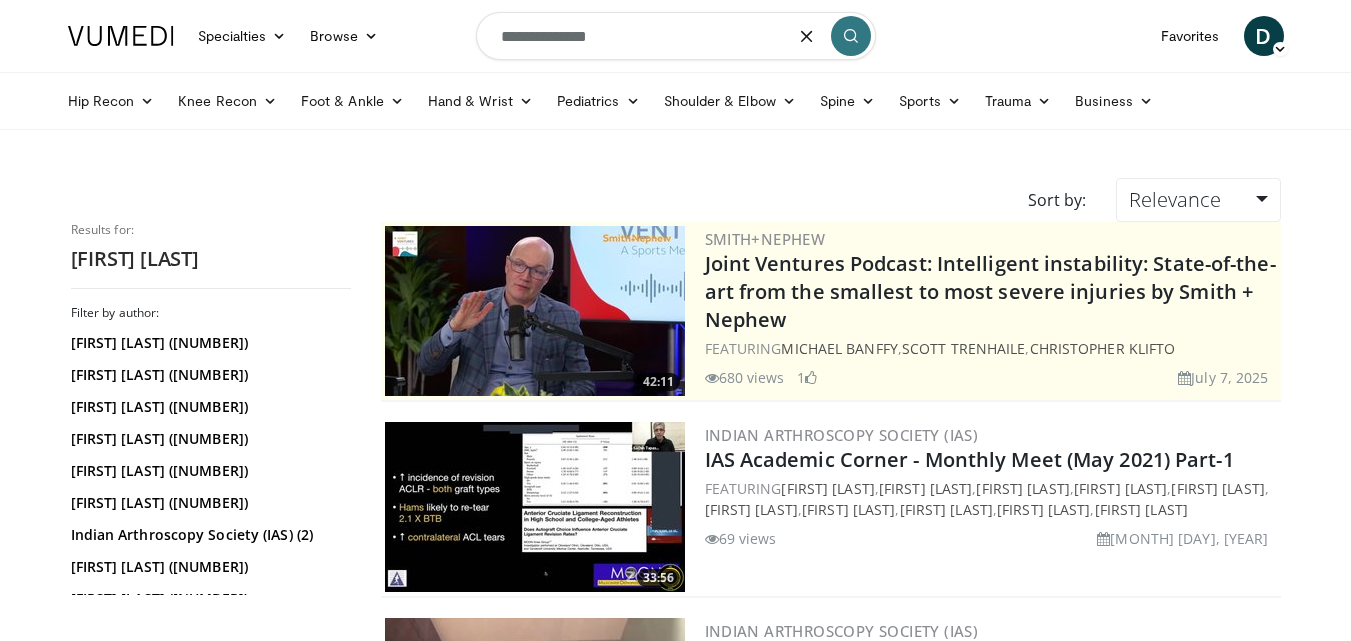 click on "**********" at bounding box center [676, 36] 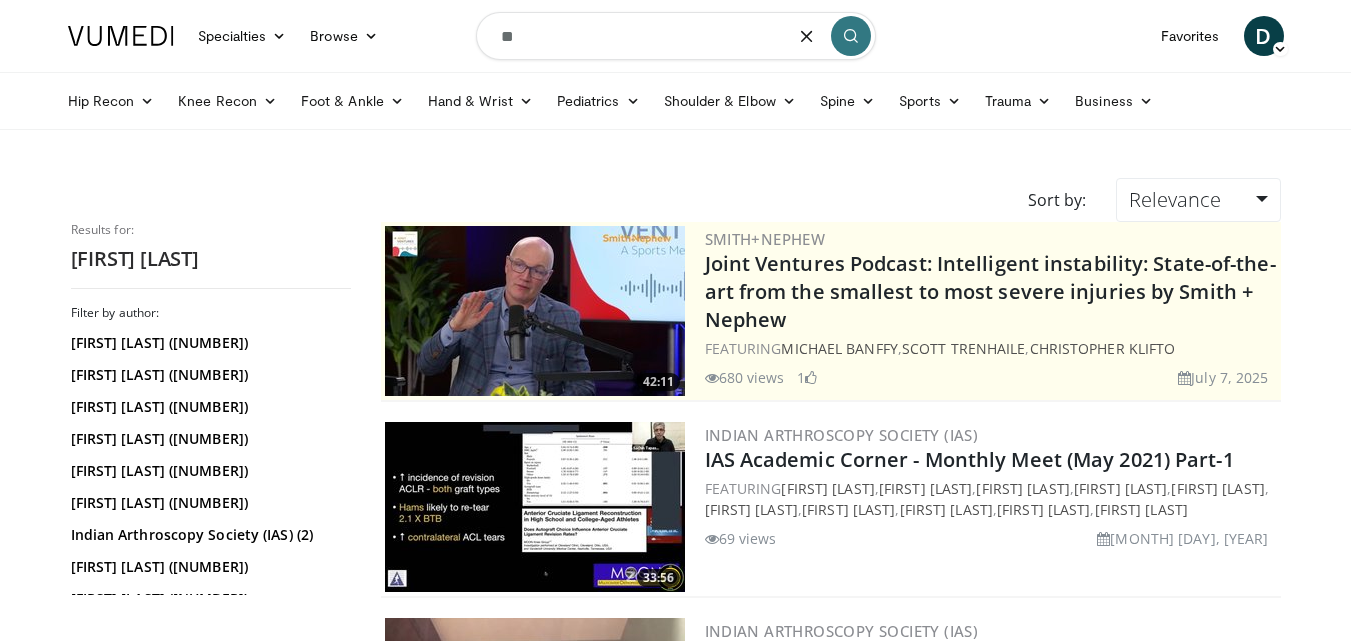 type on "*" 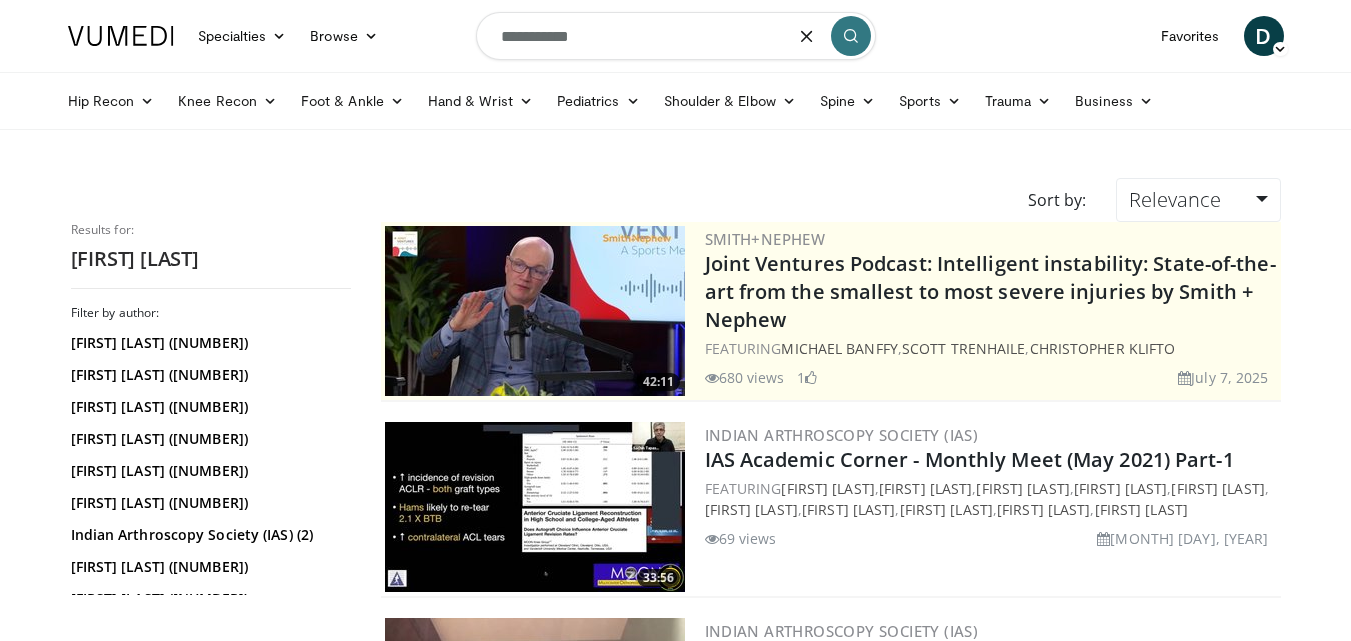 type on "**********" 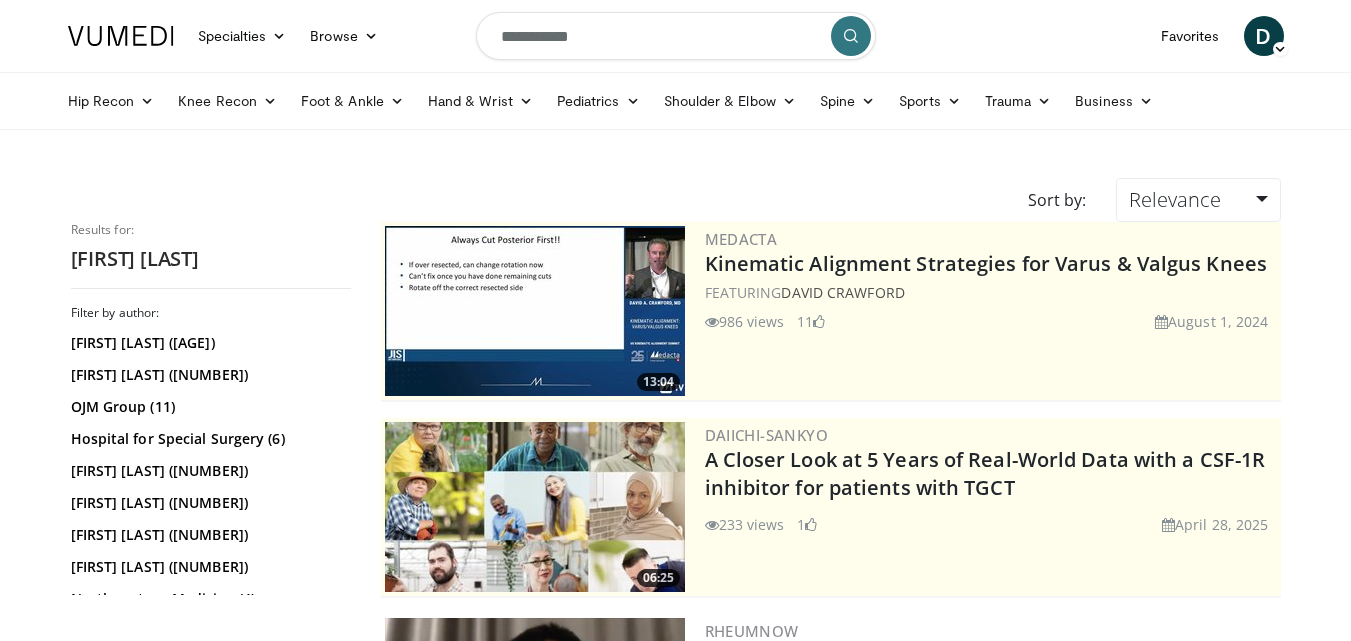 scroll, scrollTop: 0, scrollLeft: 0, axis: both 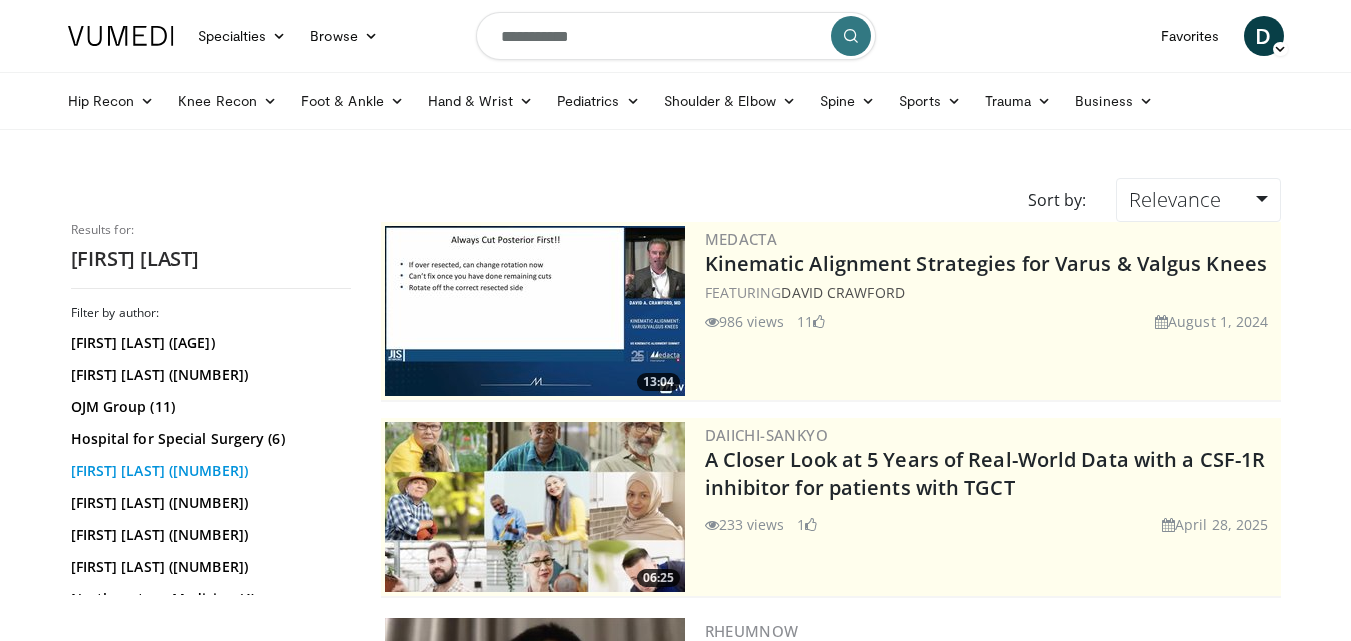 click on "[FIRST] [LAST] ([NUMBER])" at bounding box center (208, 471) 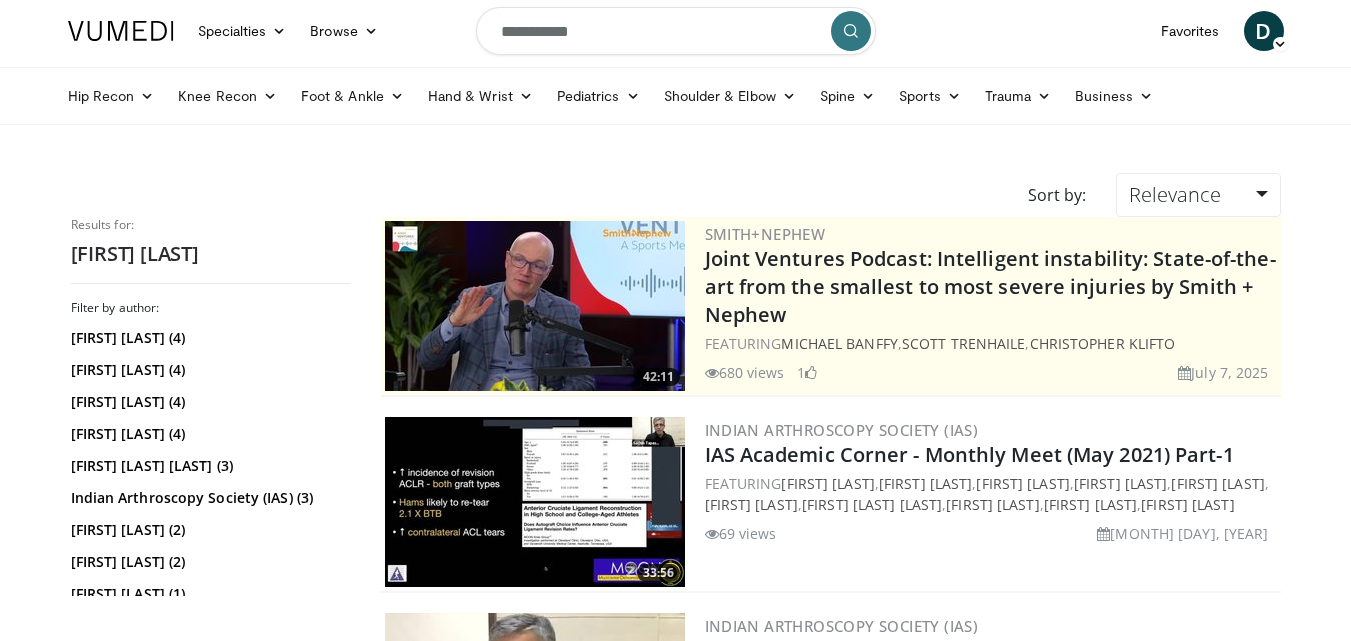 scroll, scrollTop: 0, scrollLeft: 0, axis: both 